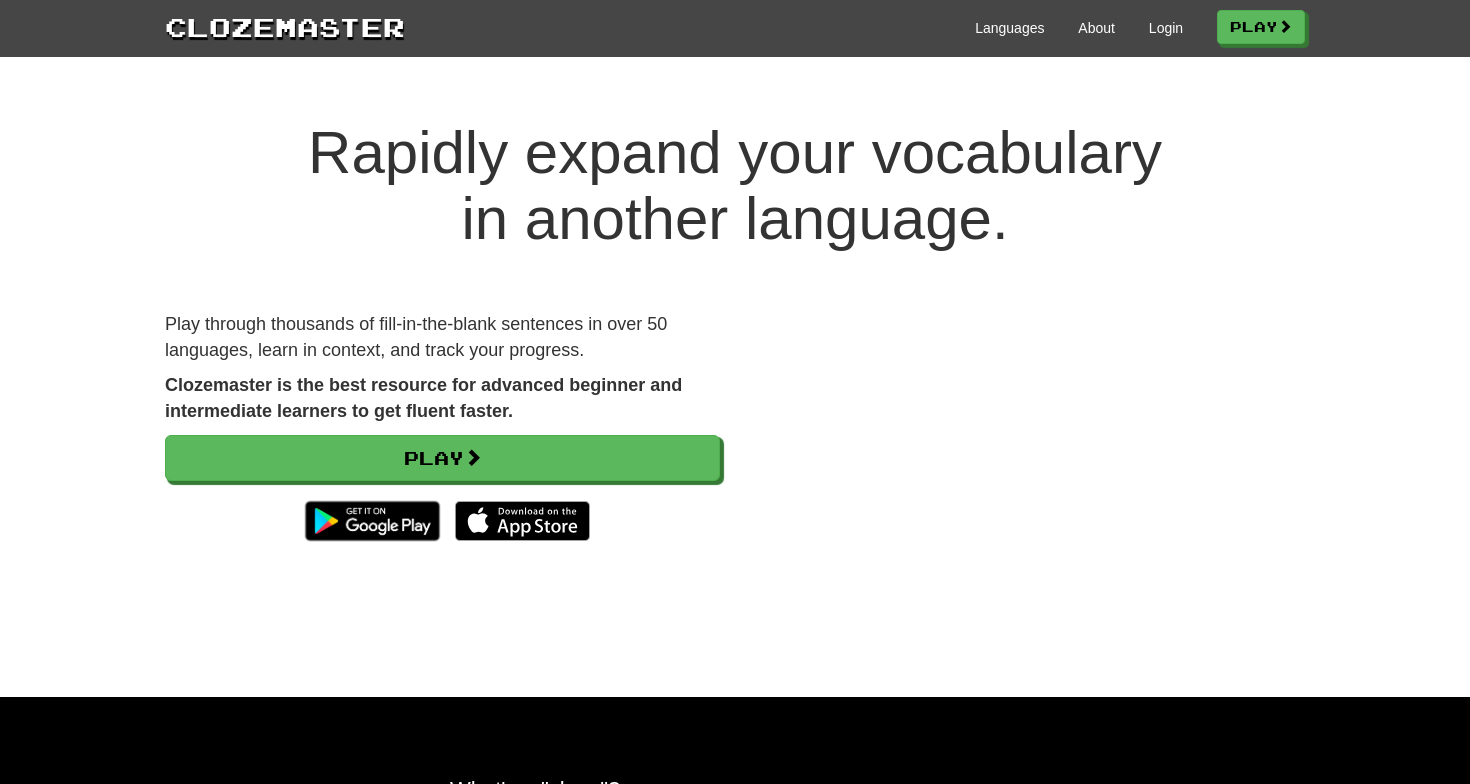 scroll, scrollTop: 0, scrollLeft: 0, axis: both 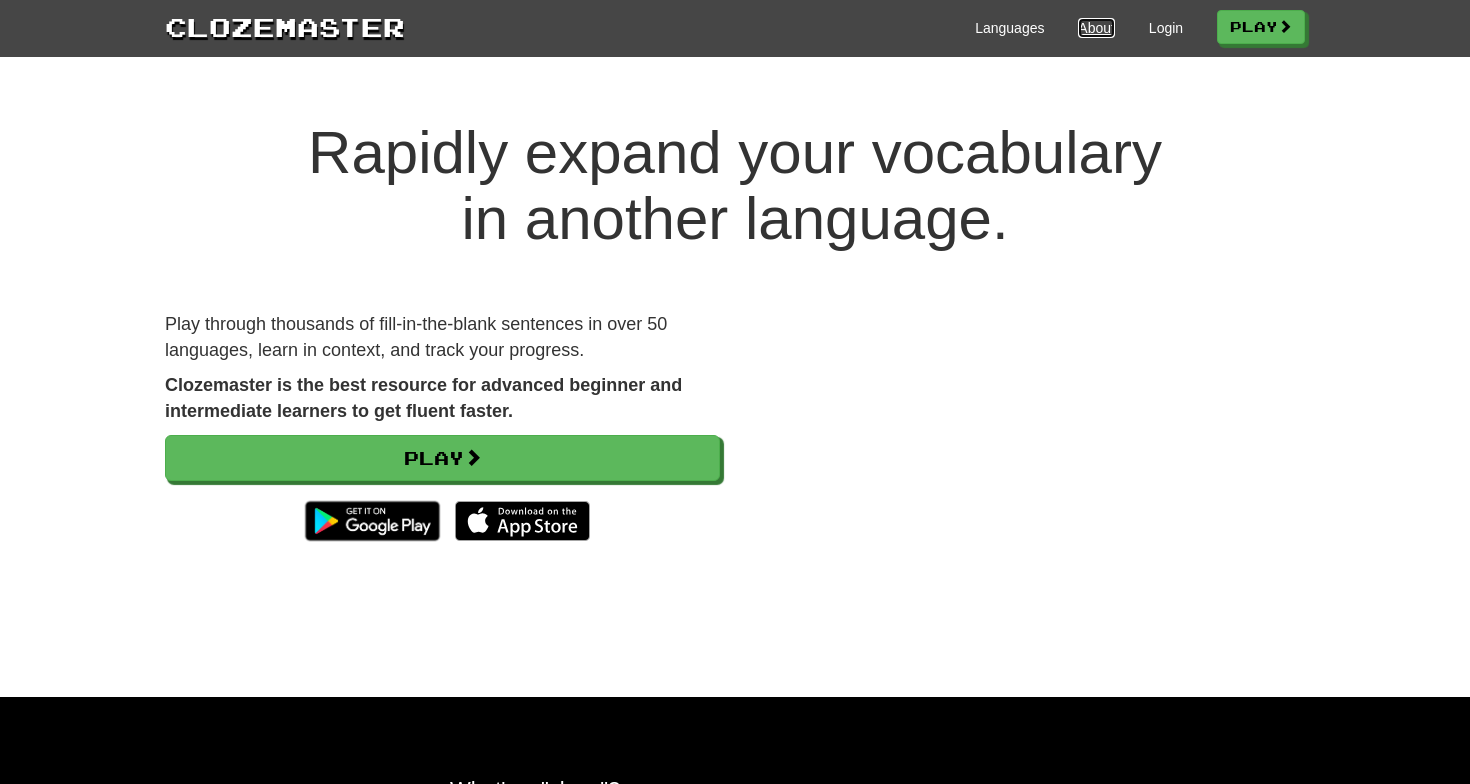 click on "About" at bounding box center [1096, 28] 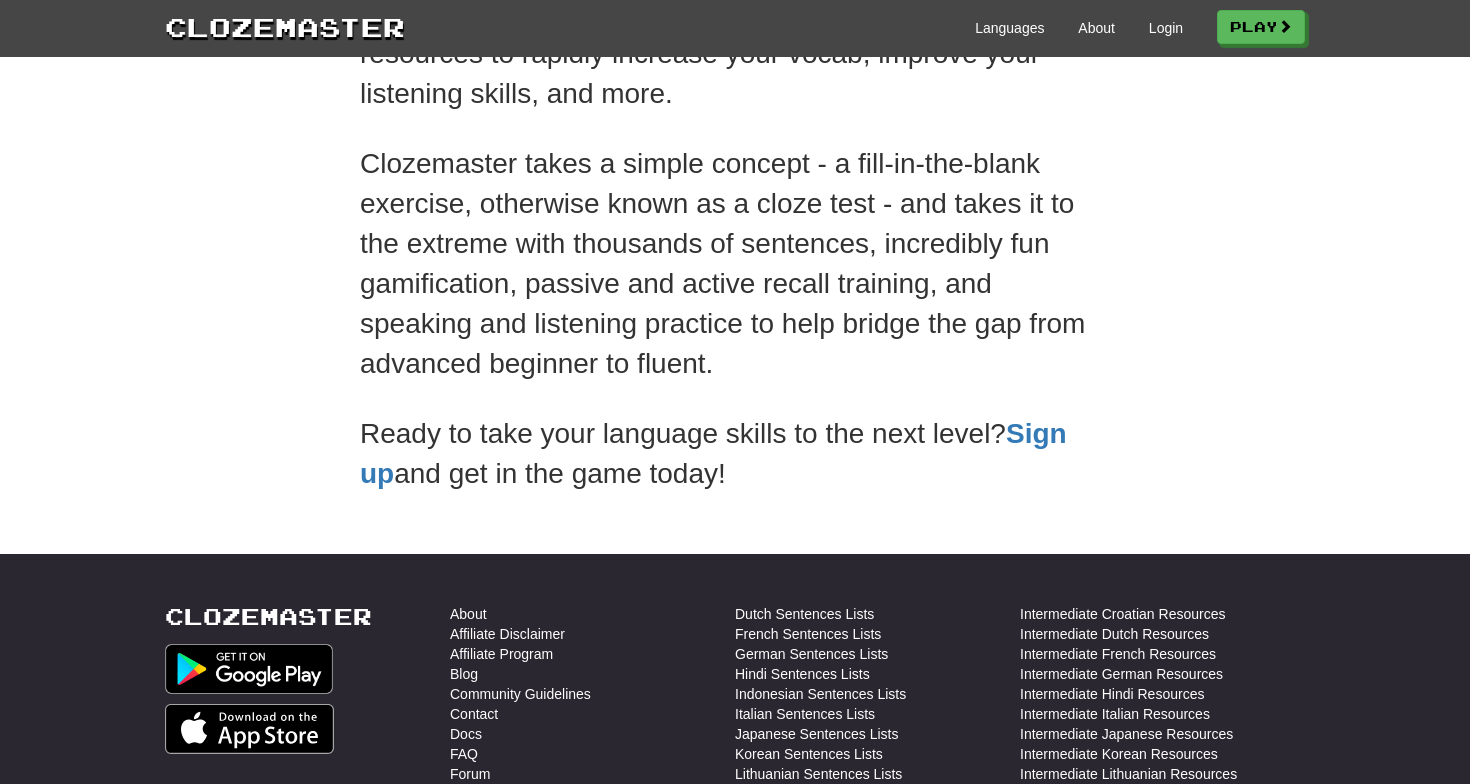 scroll, scrollTop: 159, scrollLeft: 0, axis: vertical 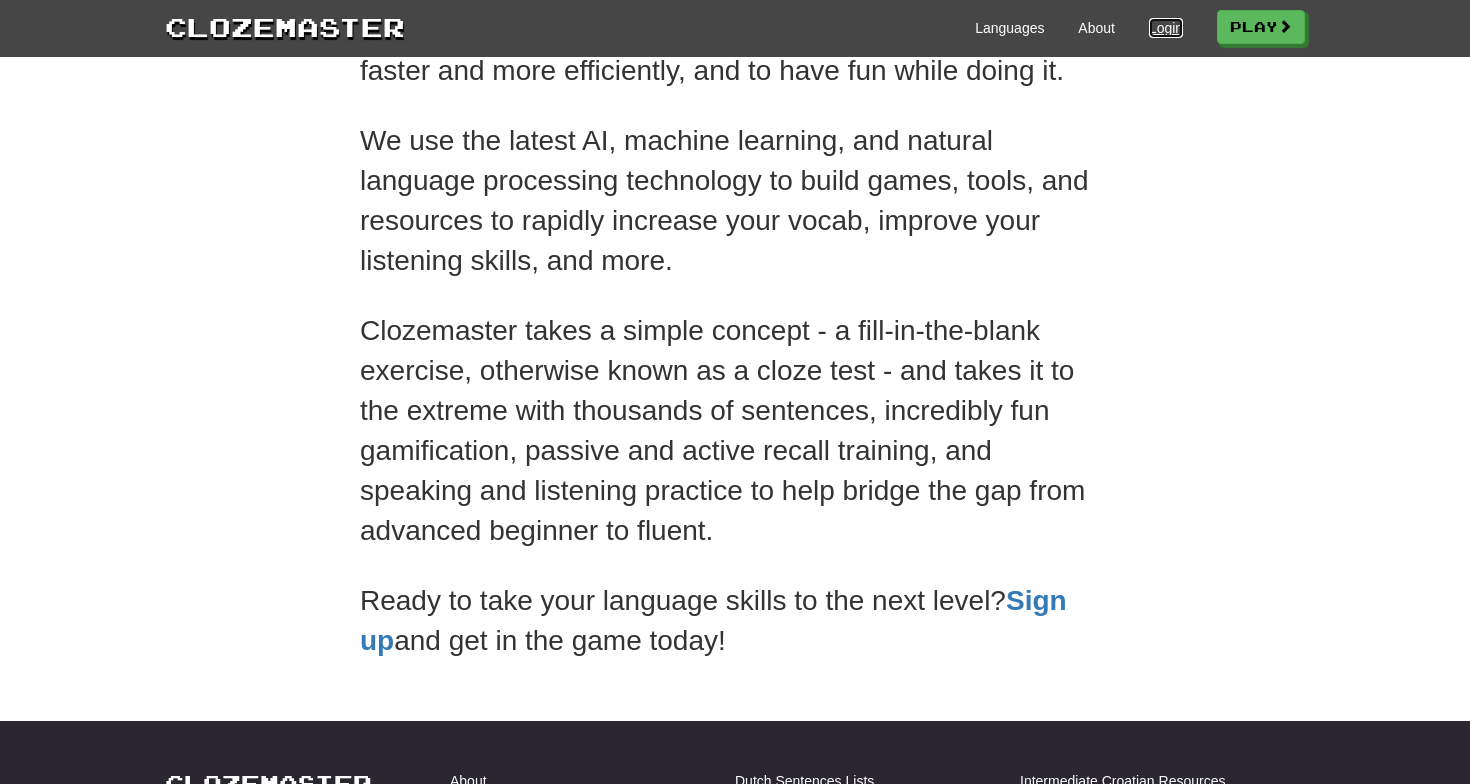 click on "Login" at bounding box center (1166, 28) 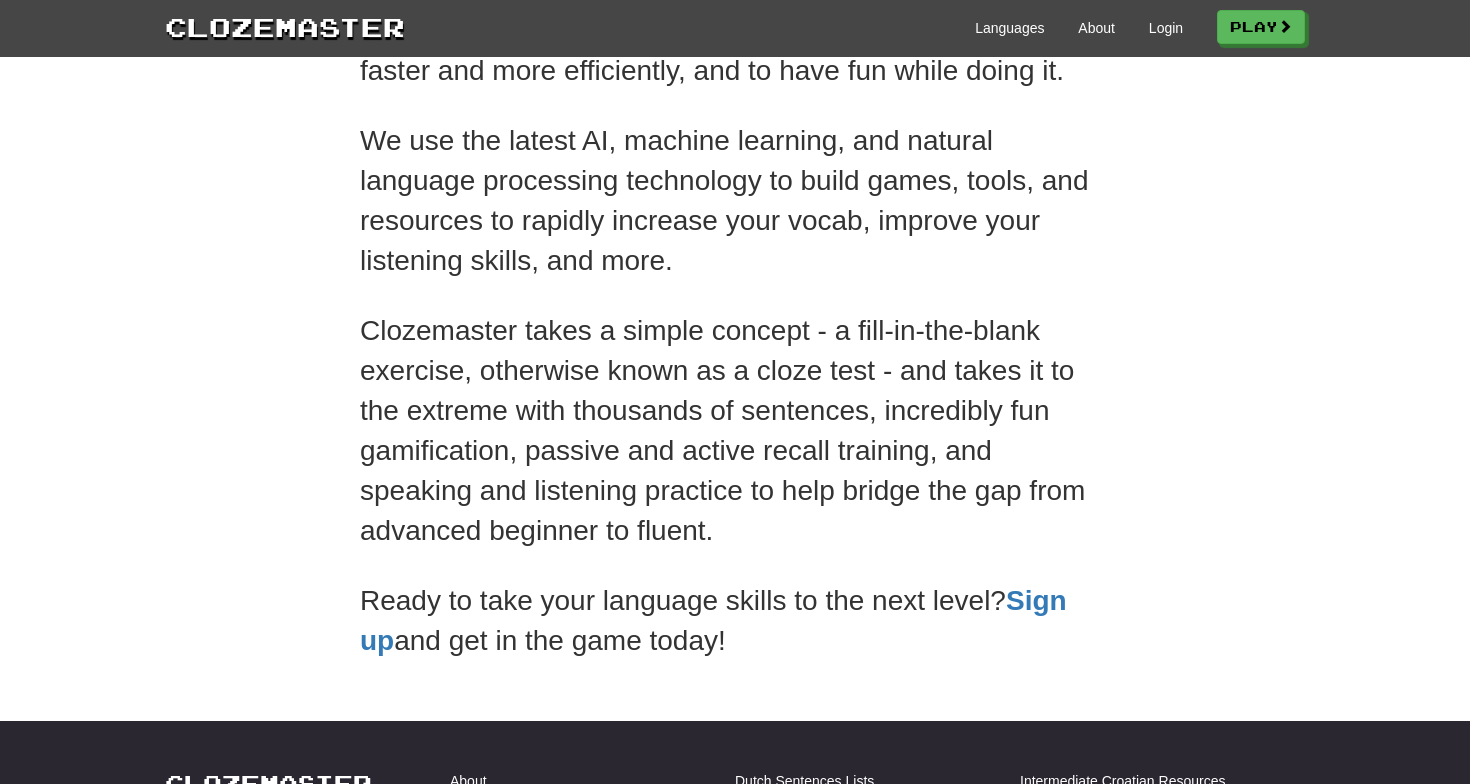 click on "Languages
About
Login
Play" at bounding box center [855, 26] 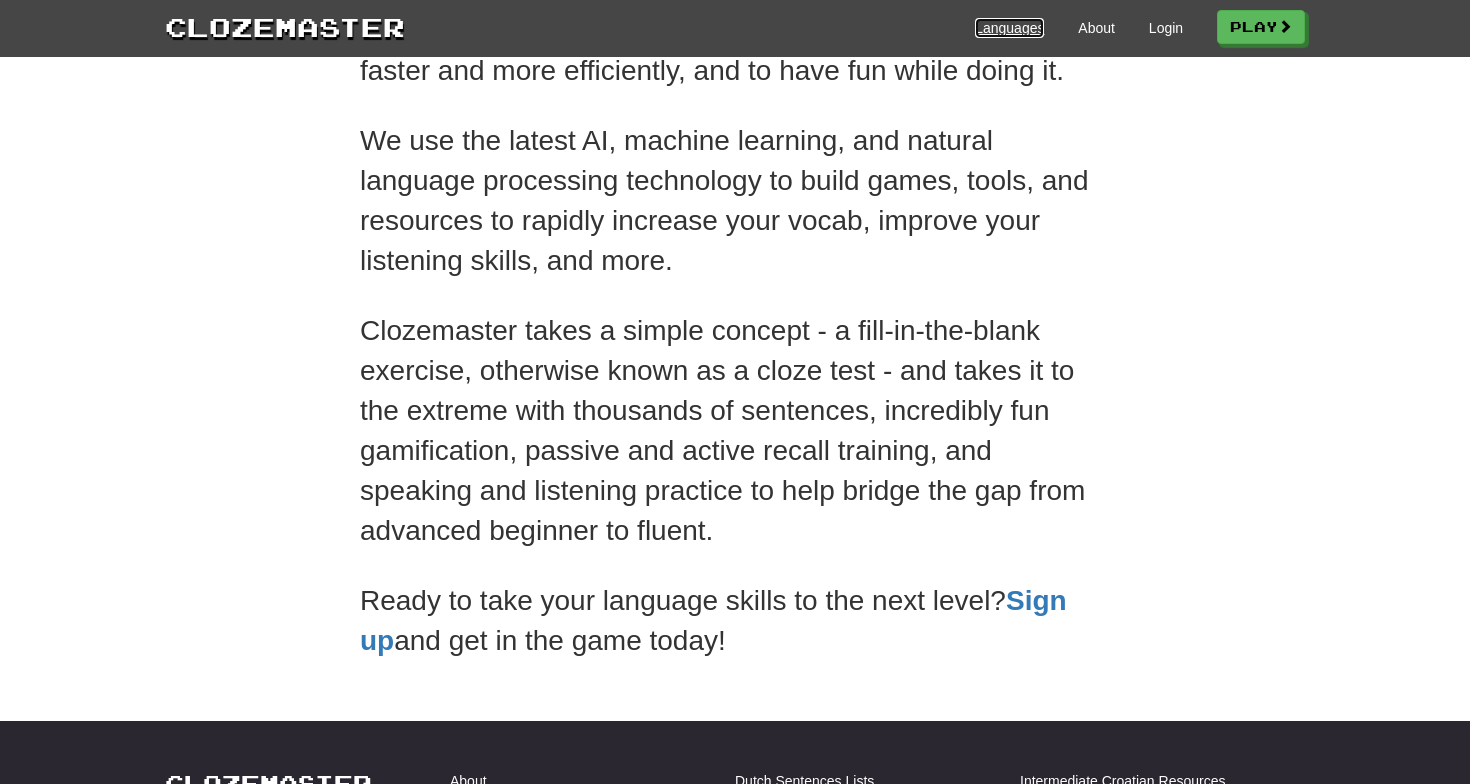 click on "Languages" at bounding box center (1009, 28) 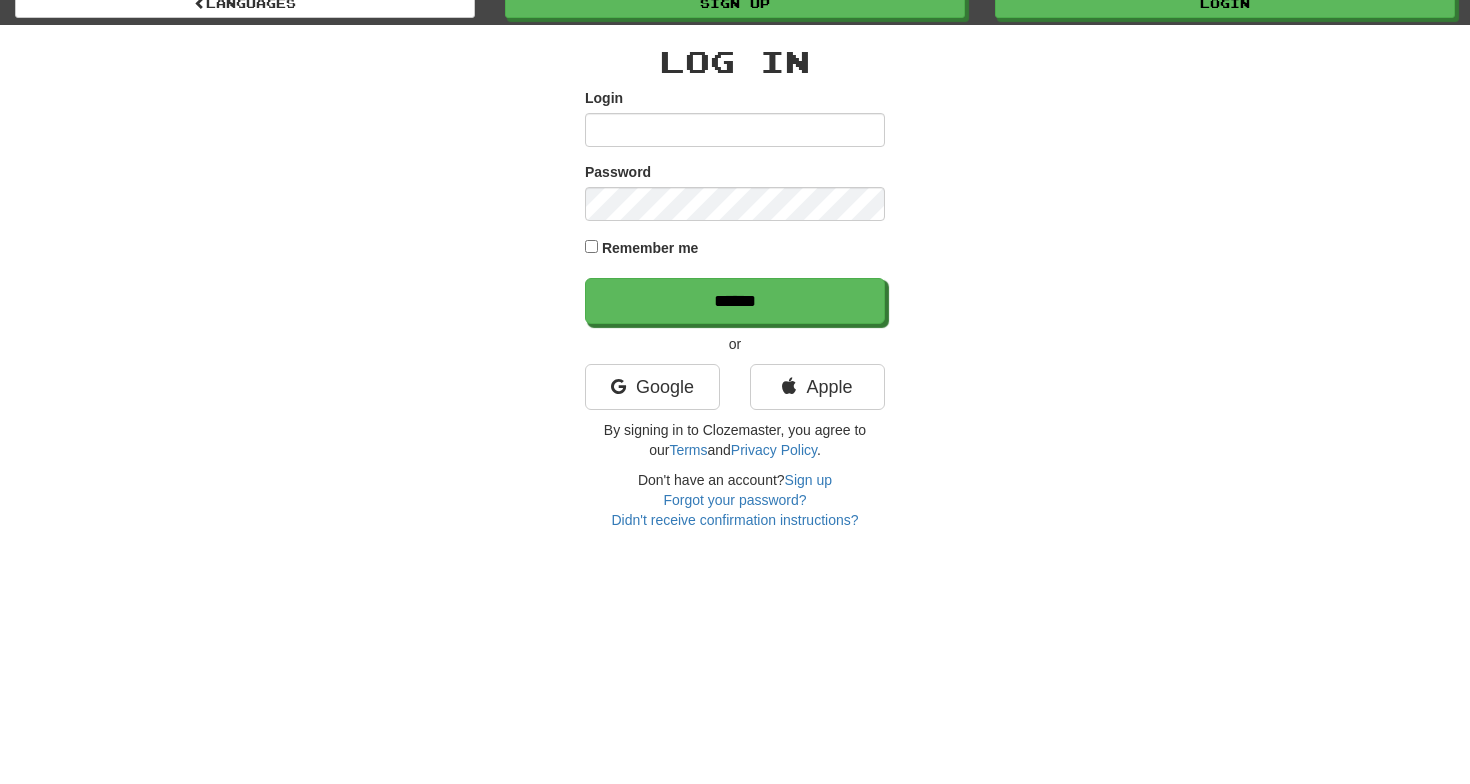 scroll, scrollTop: 0, scrollLeft: 0, axis: both 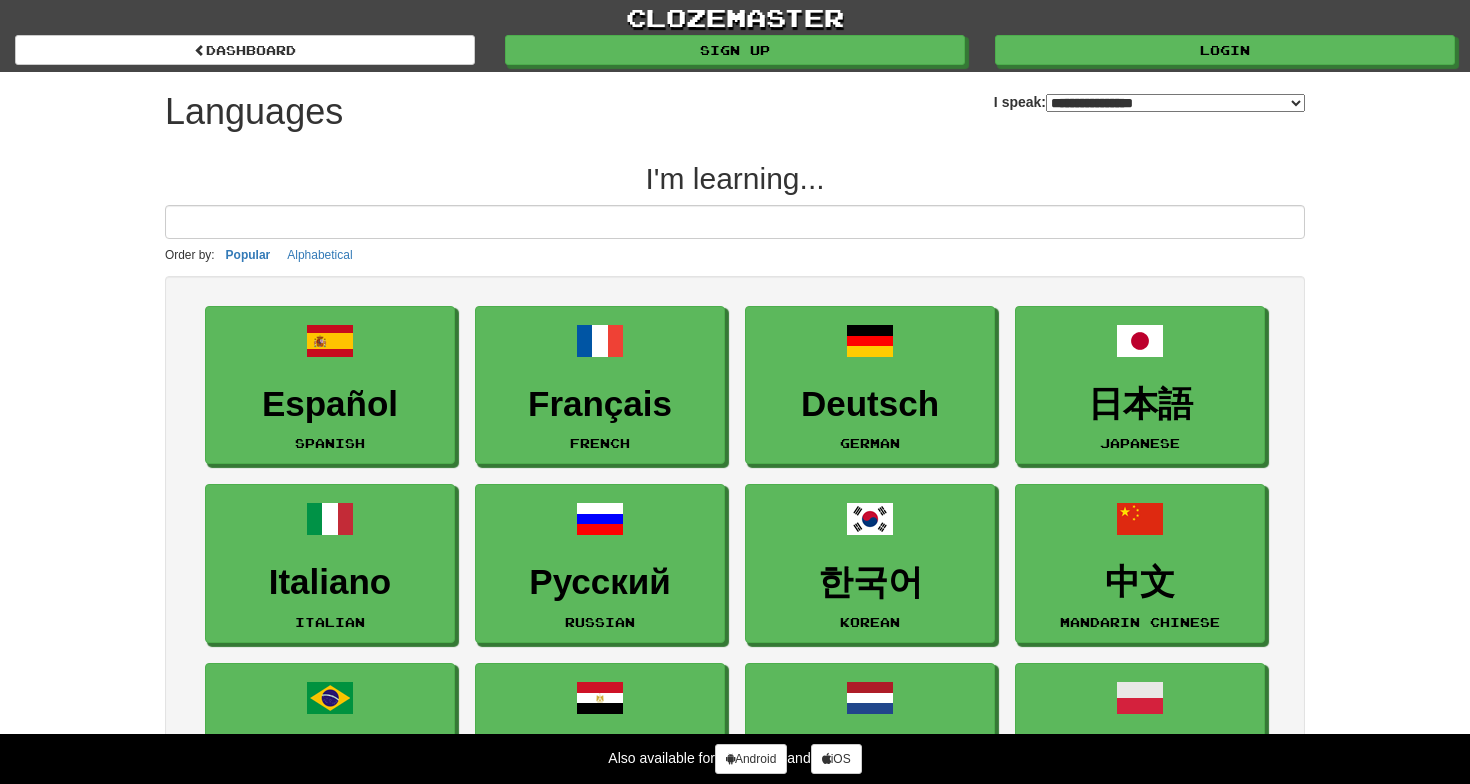 select on "*******" 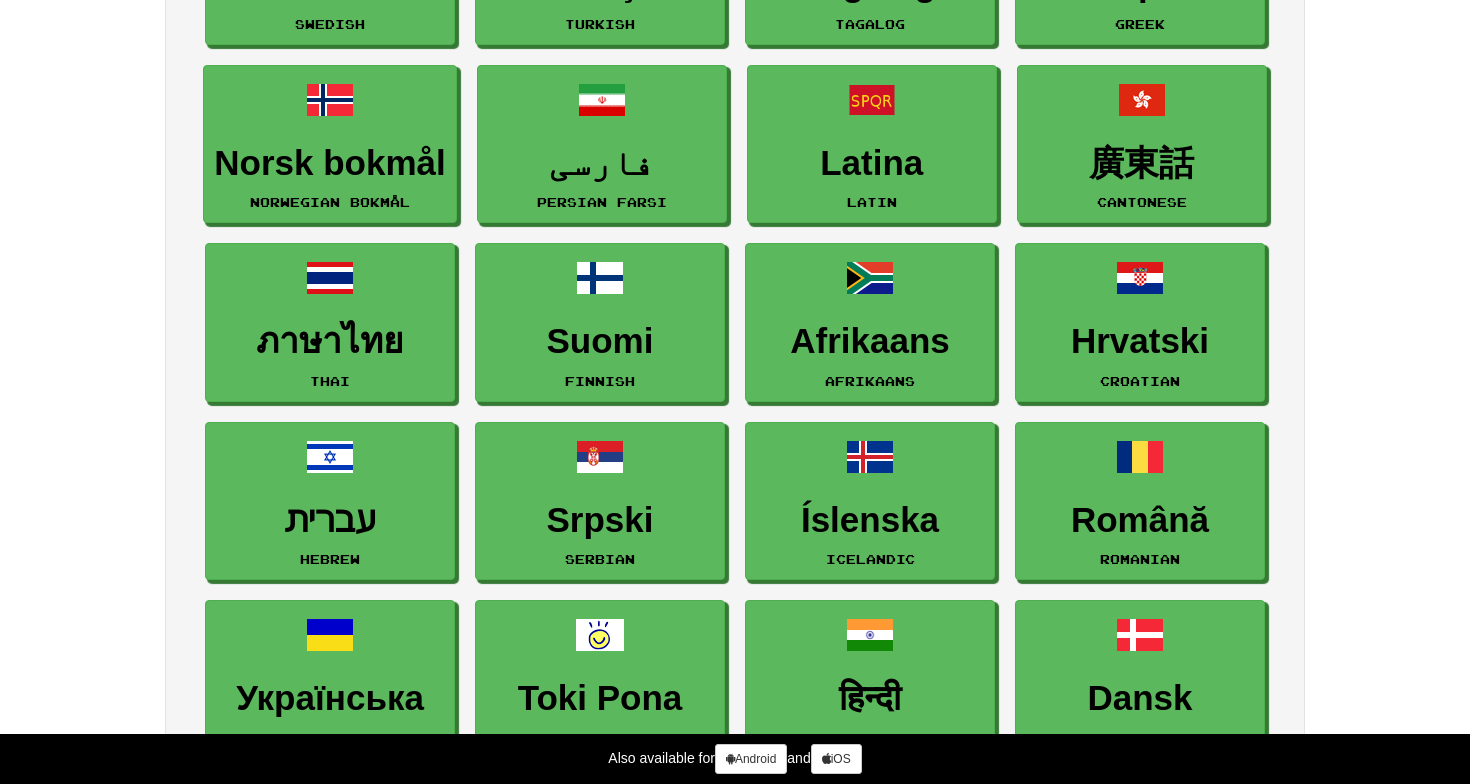 scroll, scrollTop: 989, scrollLeft: 0, axis: vertical 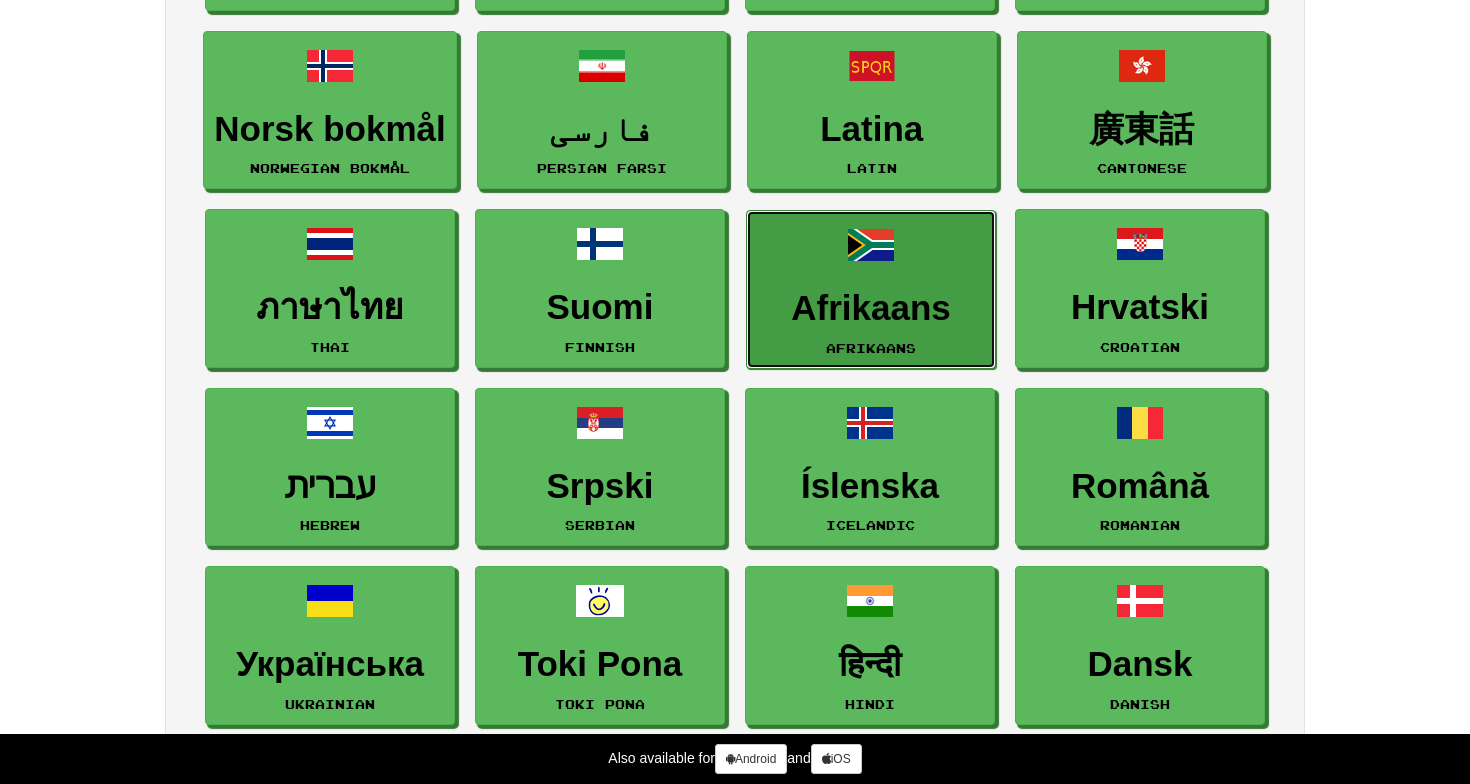 click at bounding box center (871, 245) 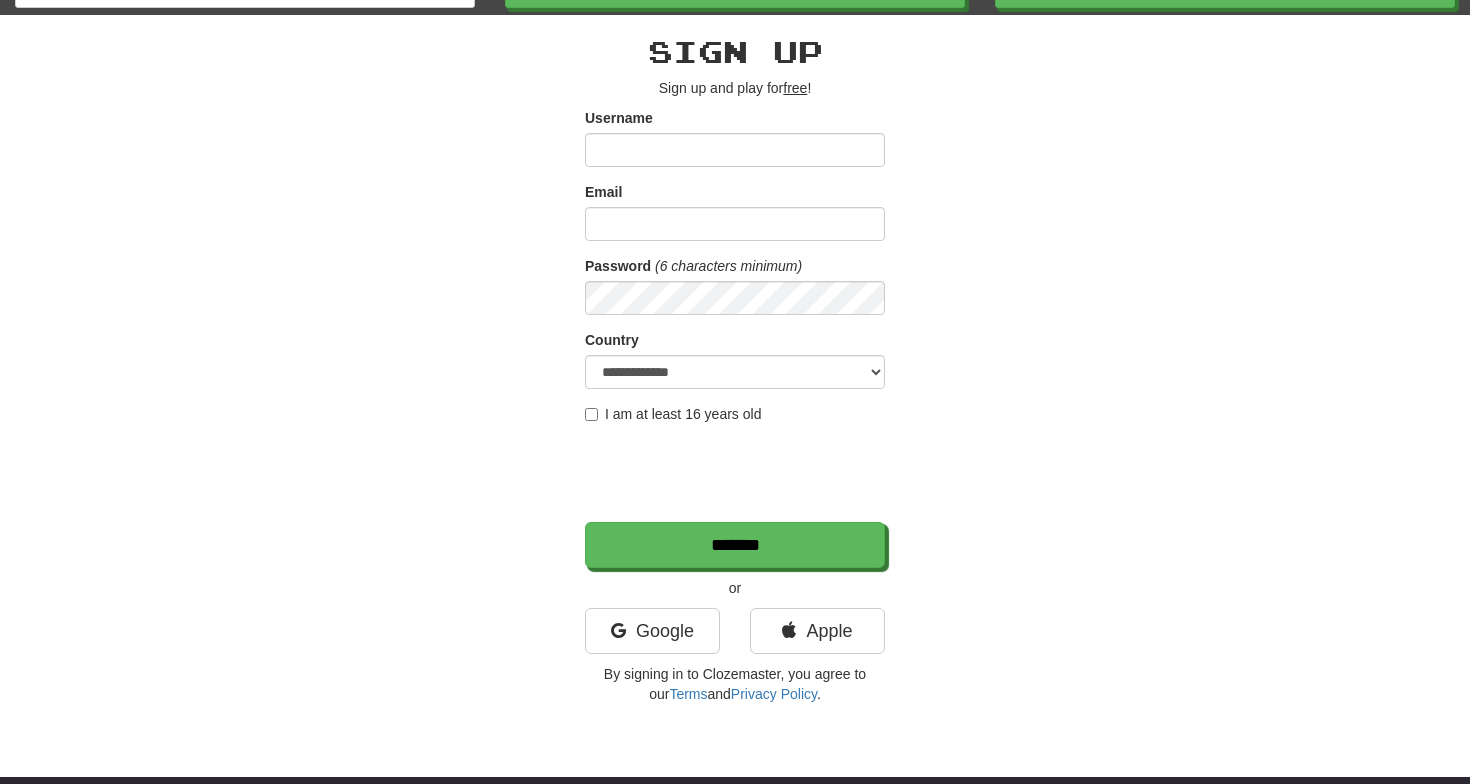 scroll, scrollTop: 56, scrollLeft: 0, axis: vertical 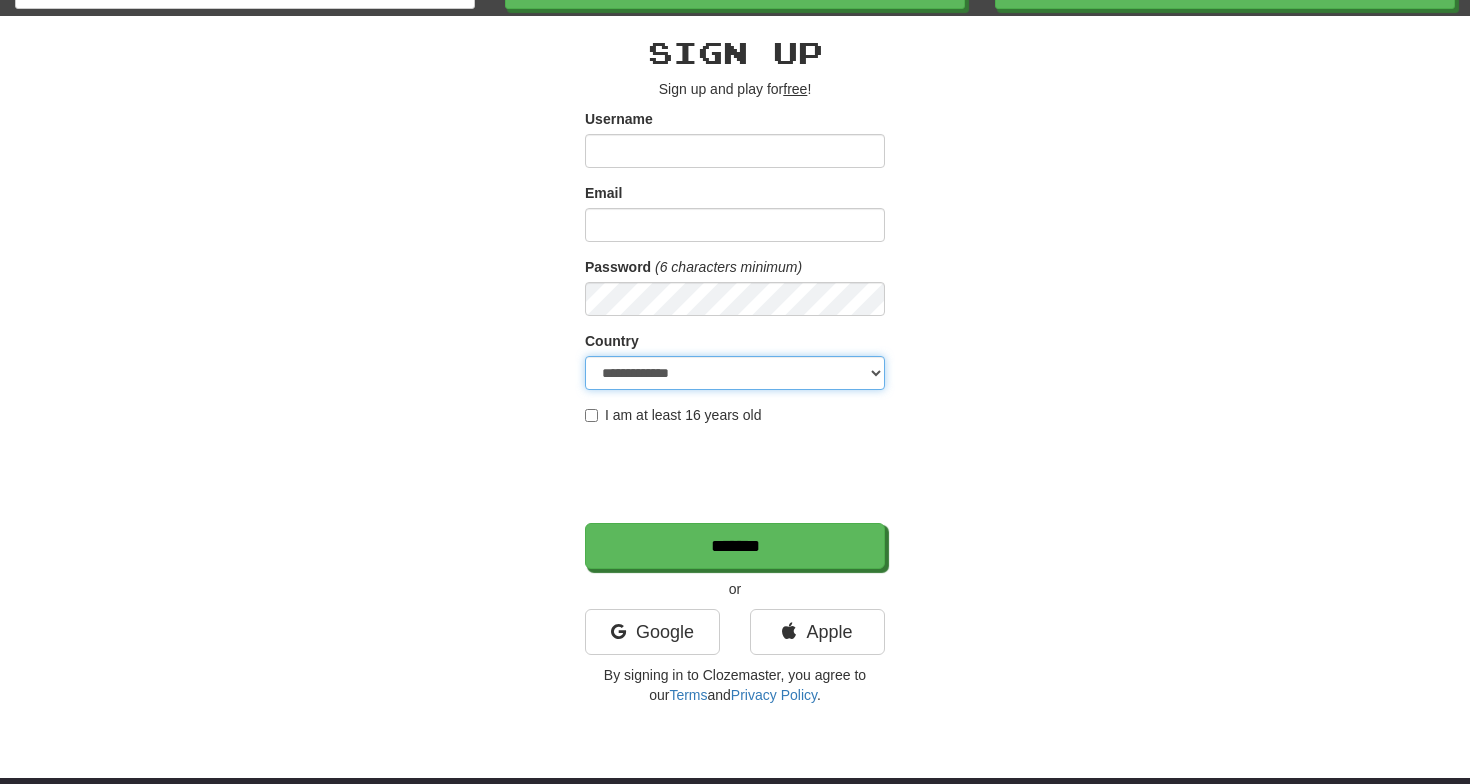 click on "**********" at bounding box center (735, 373) 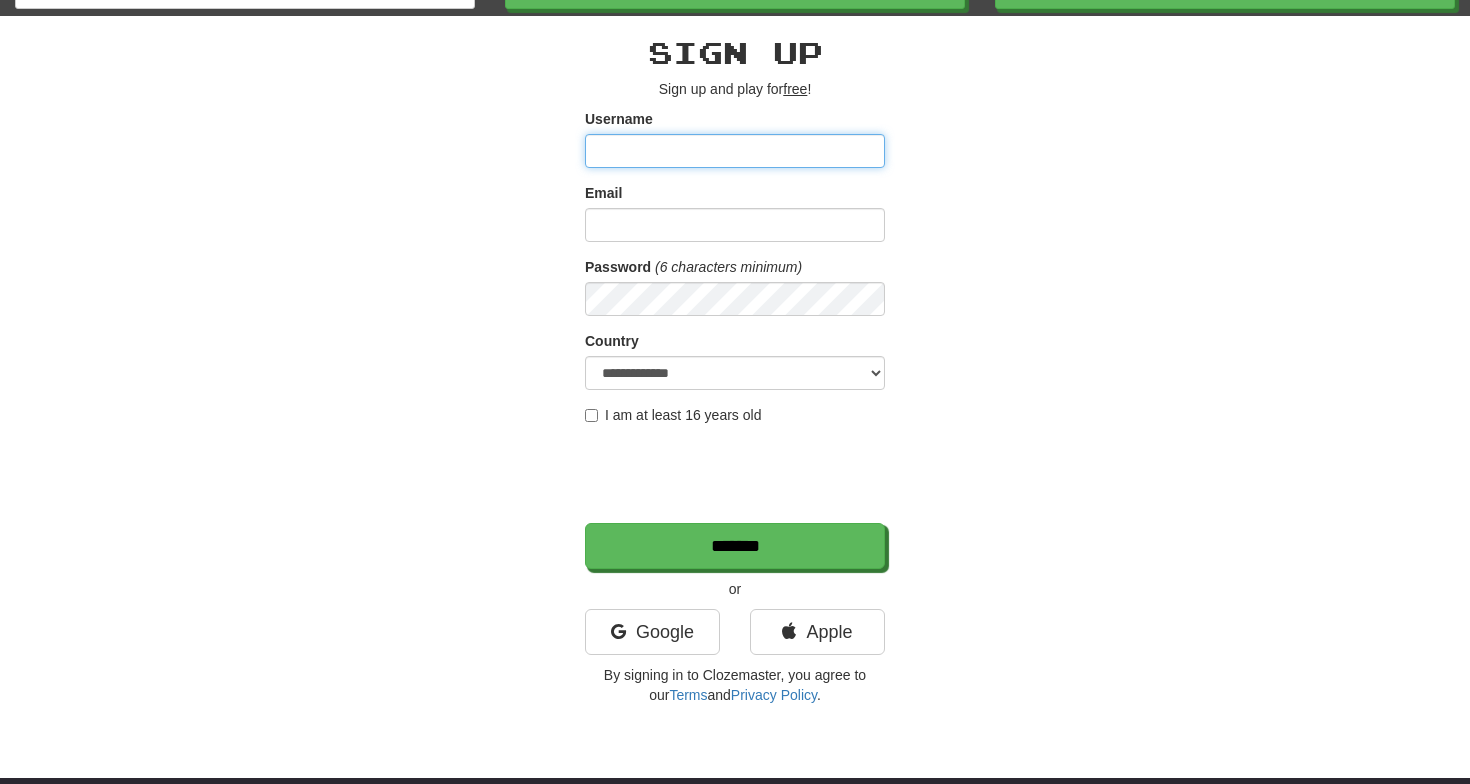 click on "Username" at bounding box center (735, 151) 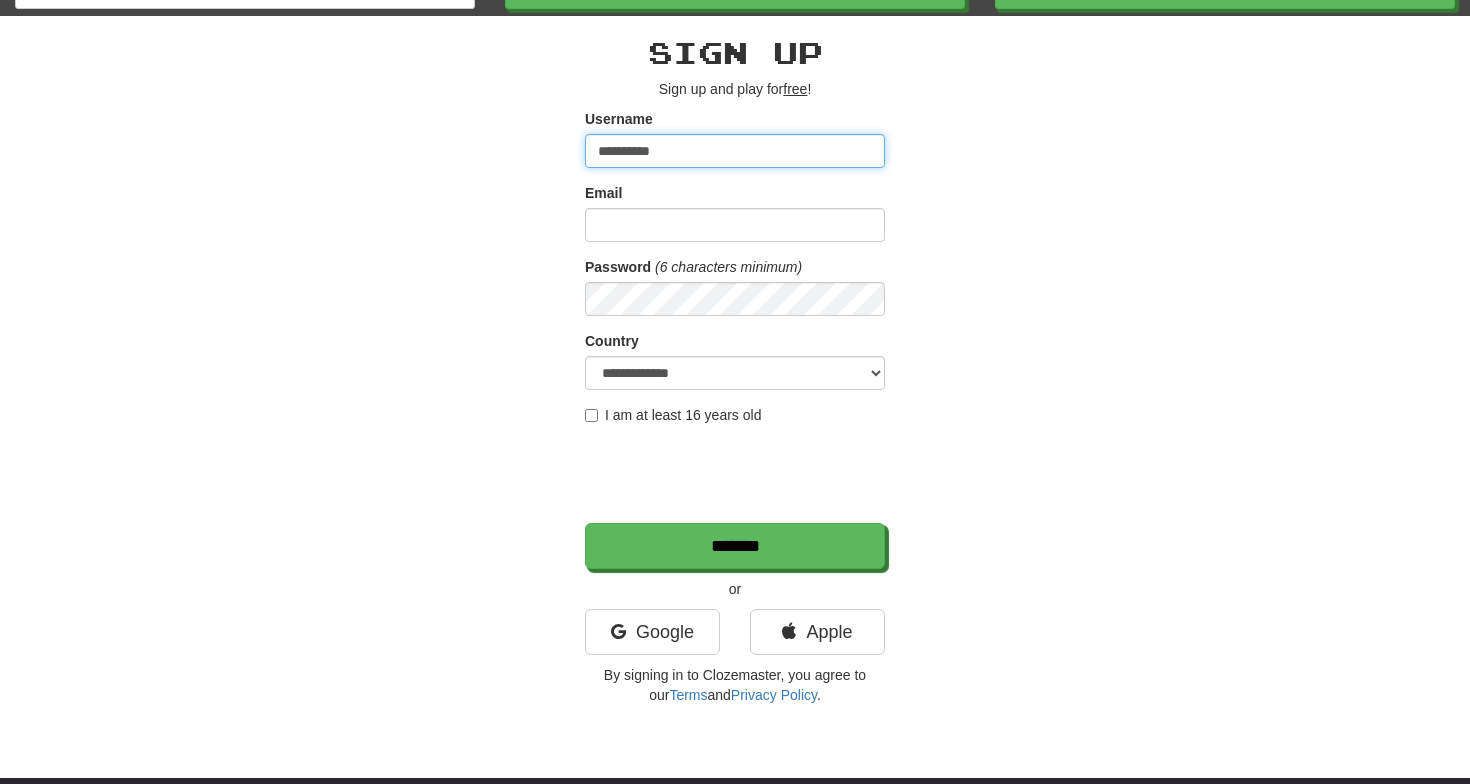 type on "**********" 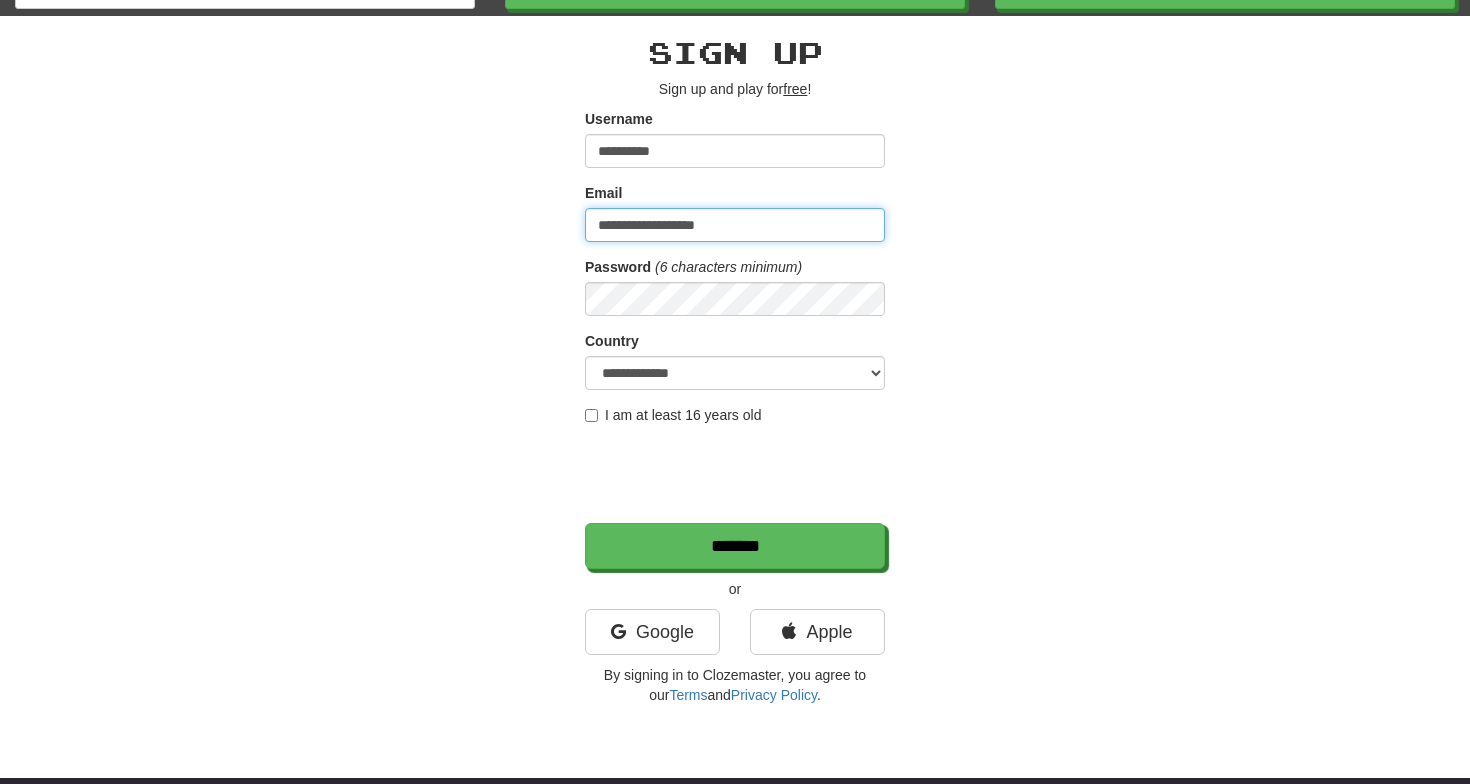 type on "**********" 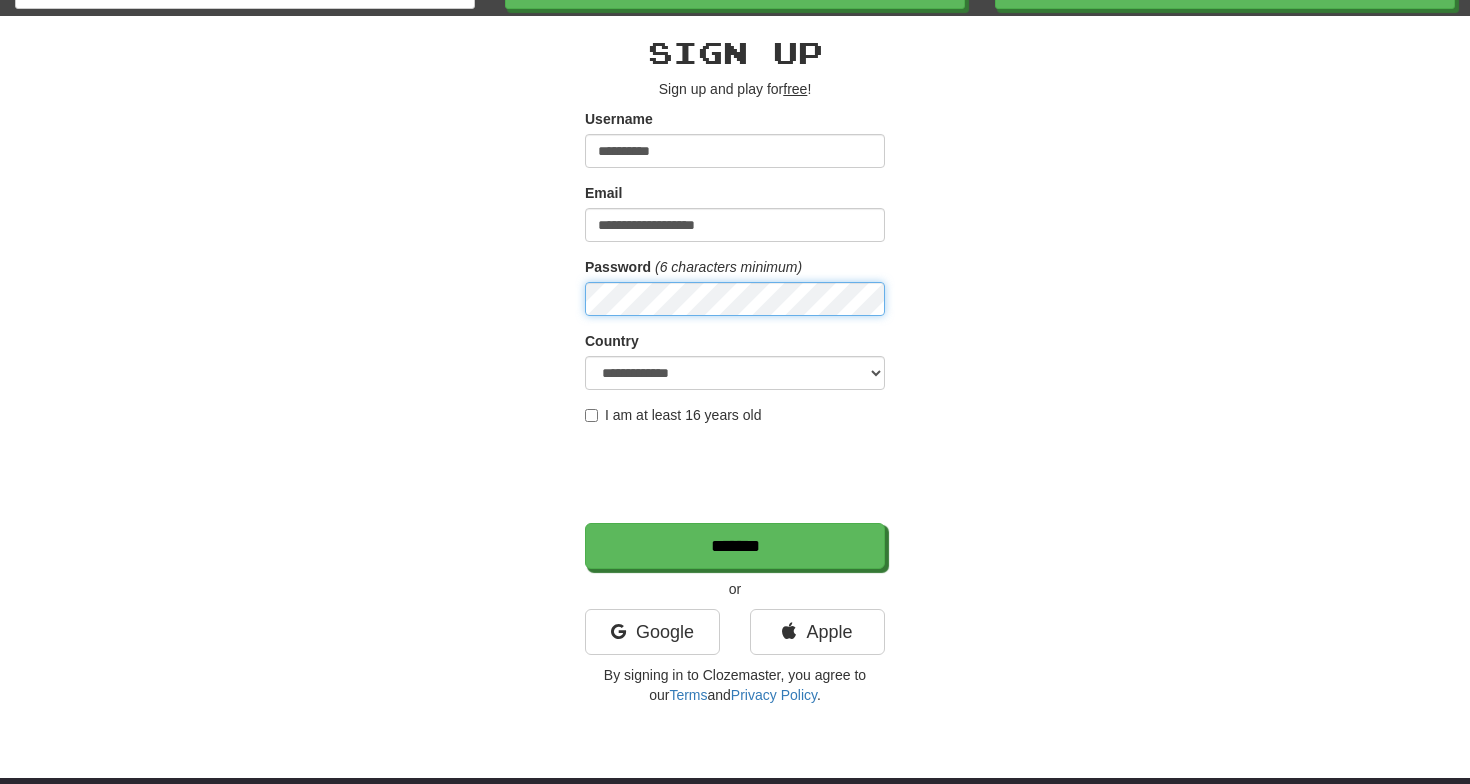 click on "*******" at bounding box center (735, 546) 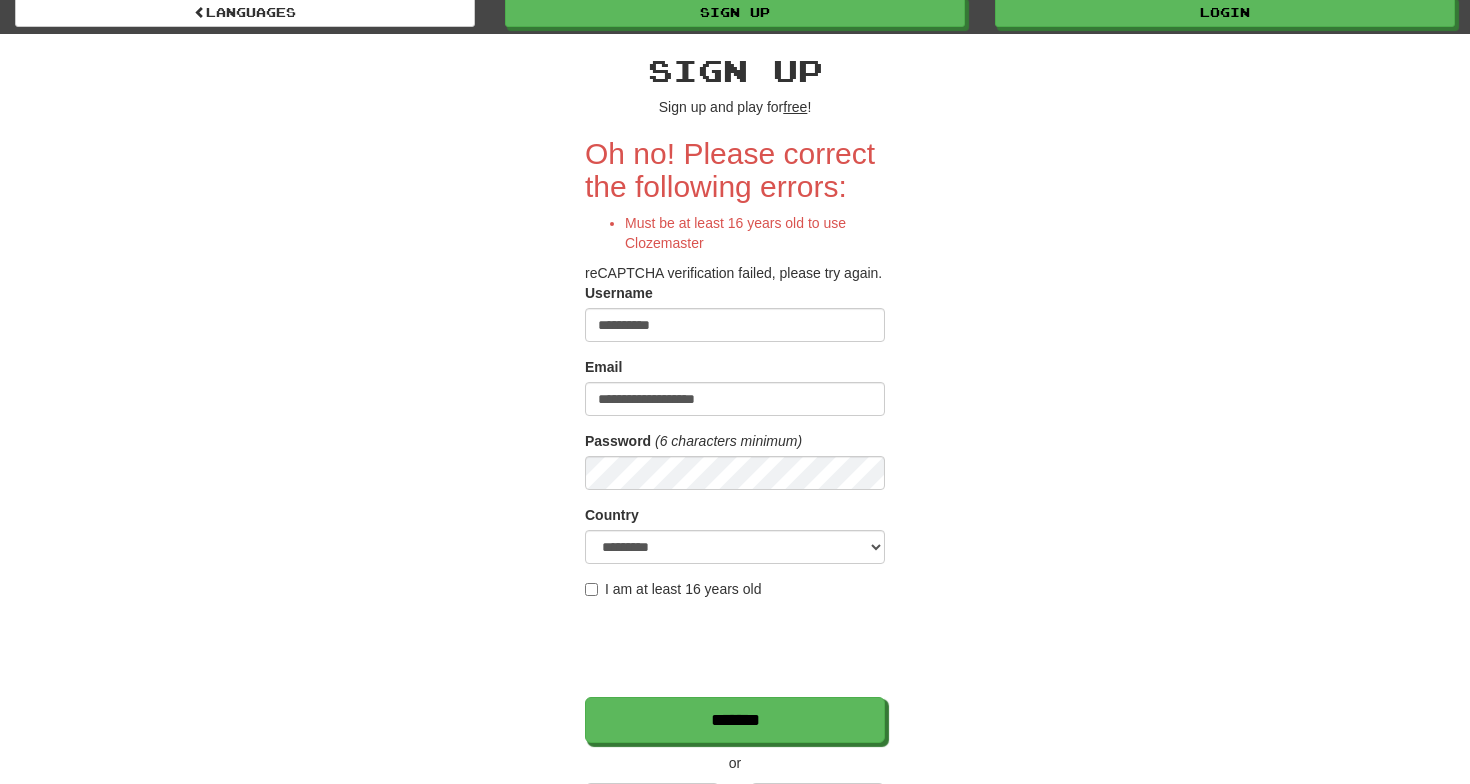 scroll, scrollTop: 48, scrollLeft: 0, axis: vertical 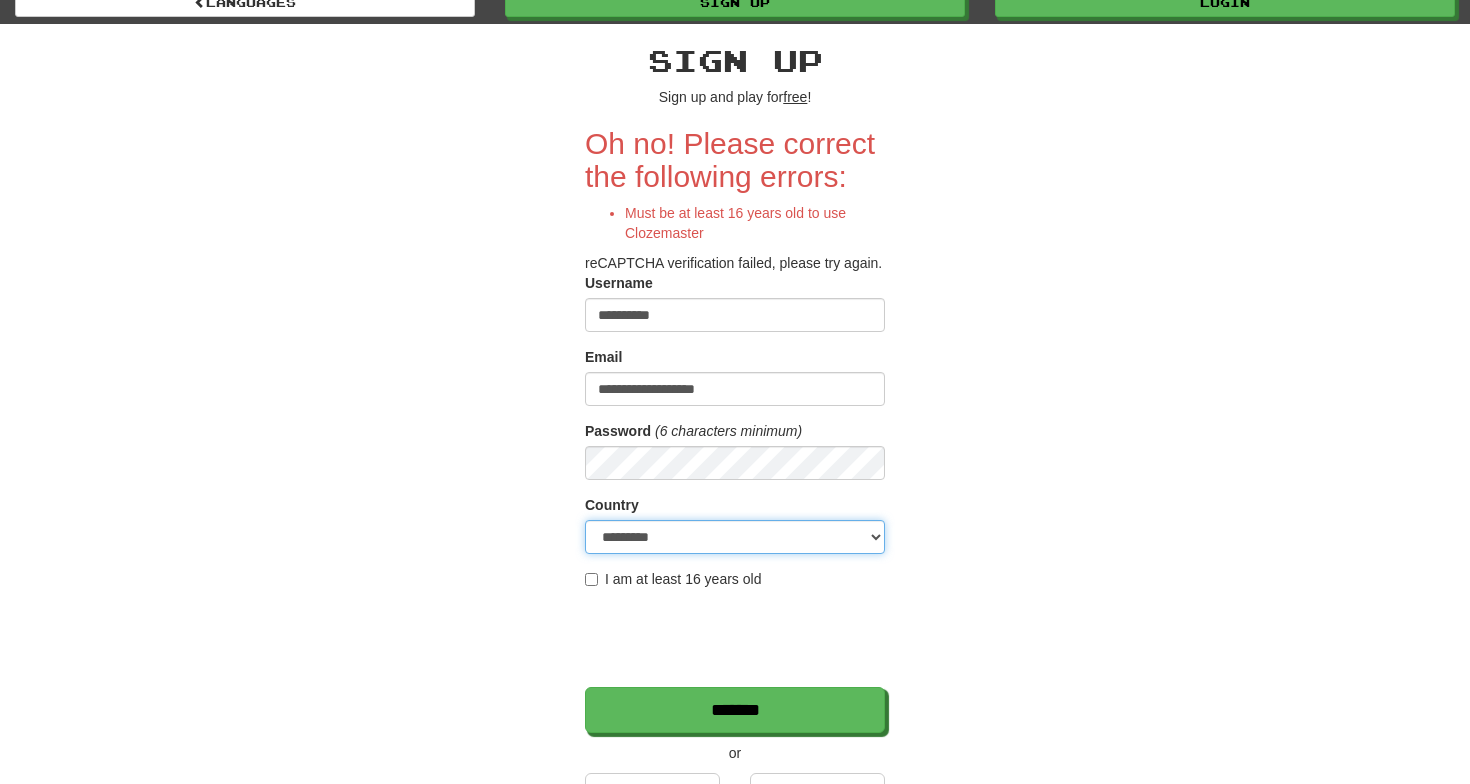 click on "**********" at bounding box center (735, 537) 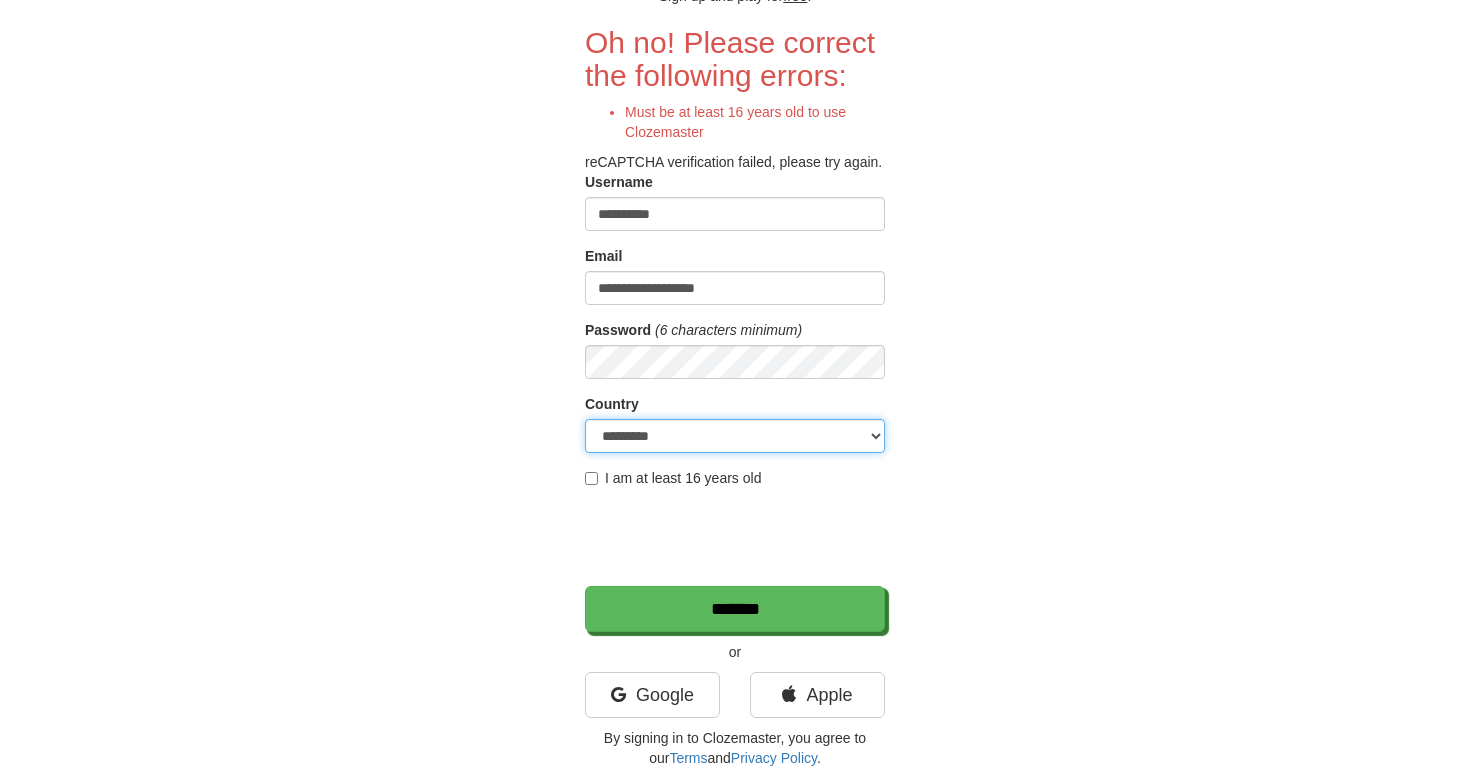 scroll, scrollTop: 153, scrollLeft: 0, axis: vertical 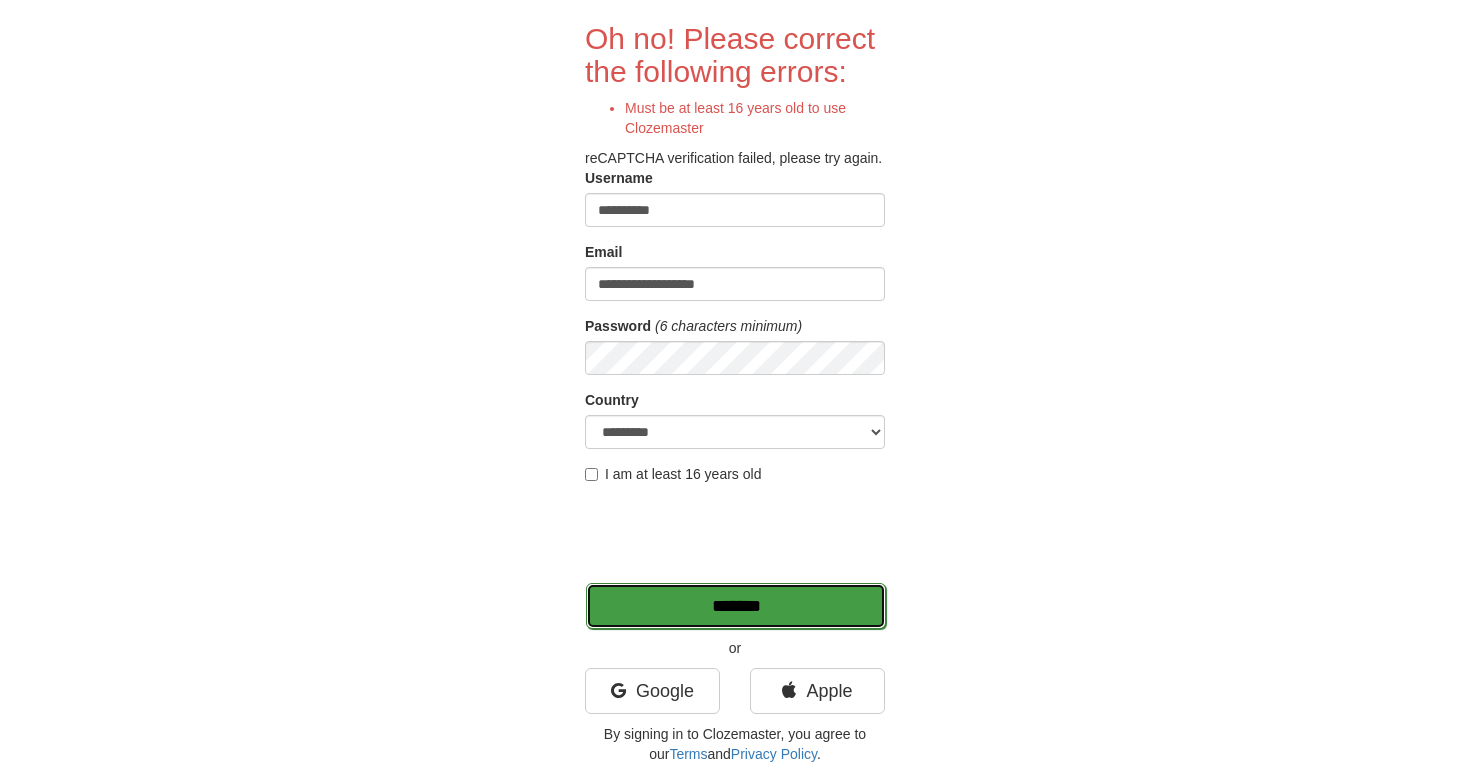 click on "*******" at bounding box center [736, 606] 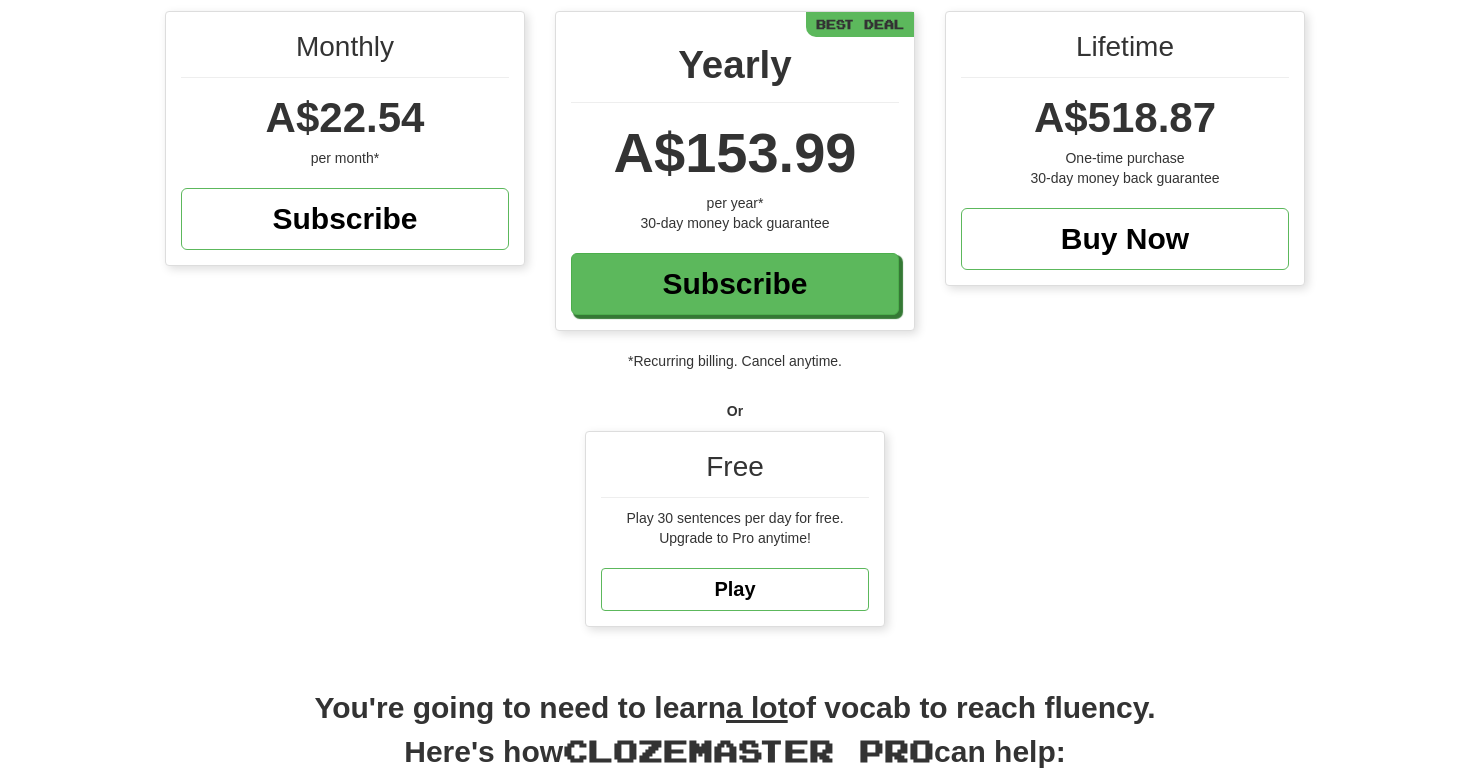 scroll, scrollTop: 236, scrollLeft: 0, axis: vertical 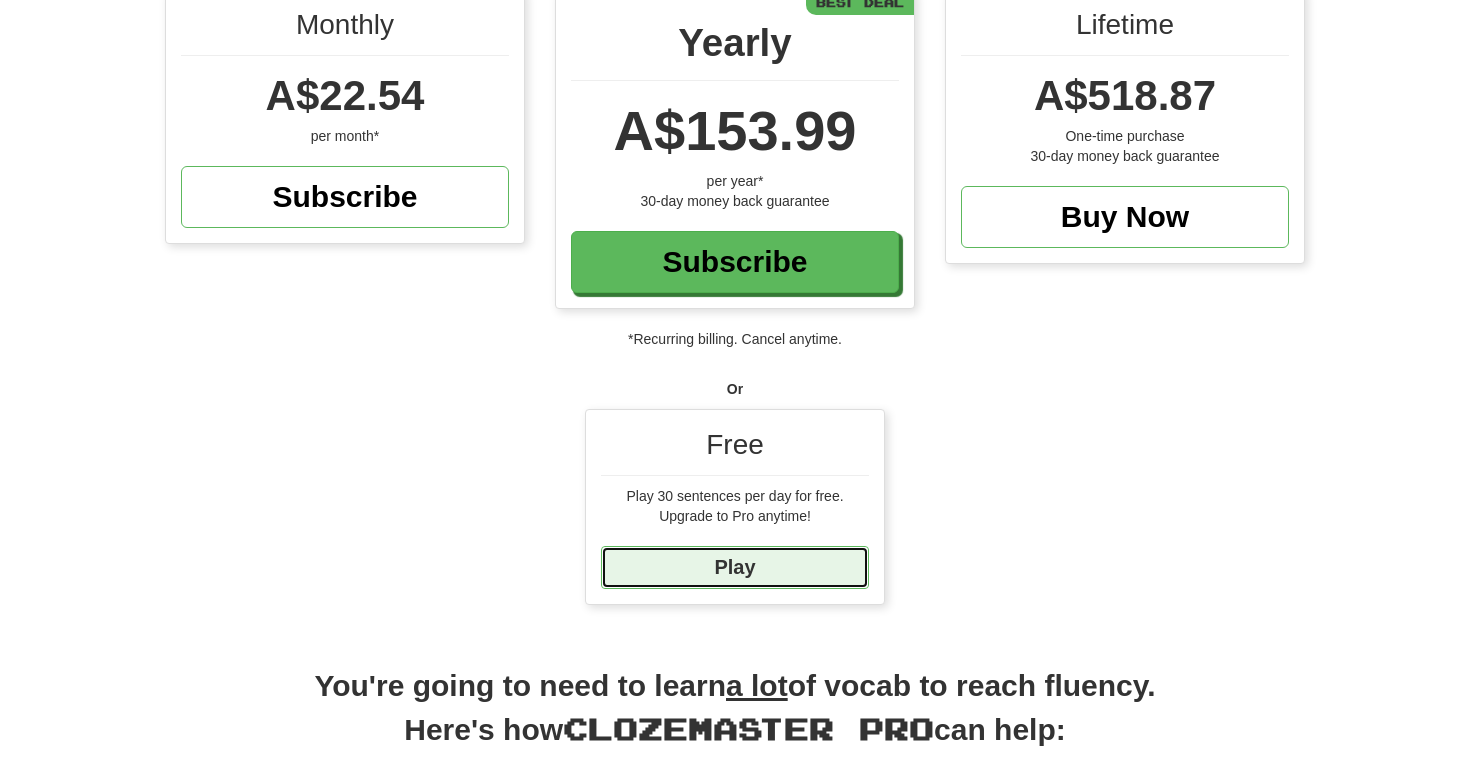 click on "Play" at bounding box center (735, 567) 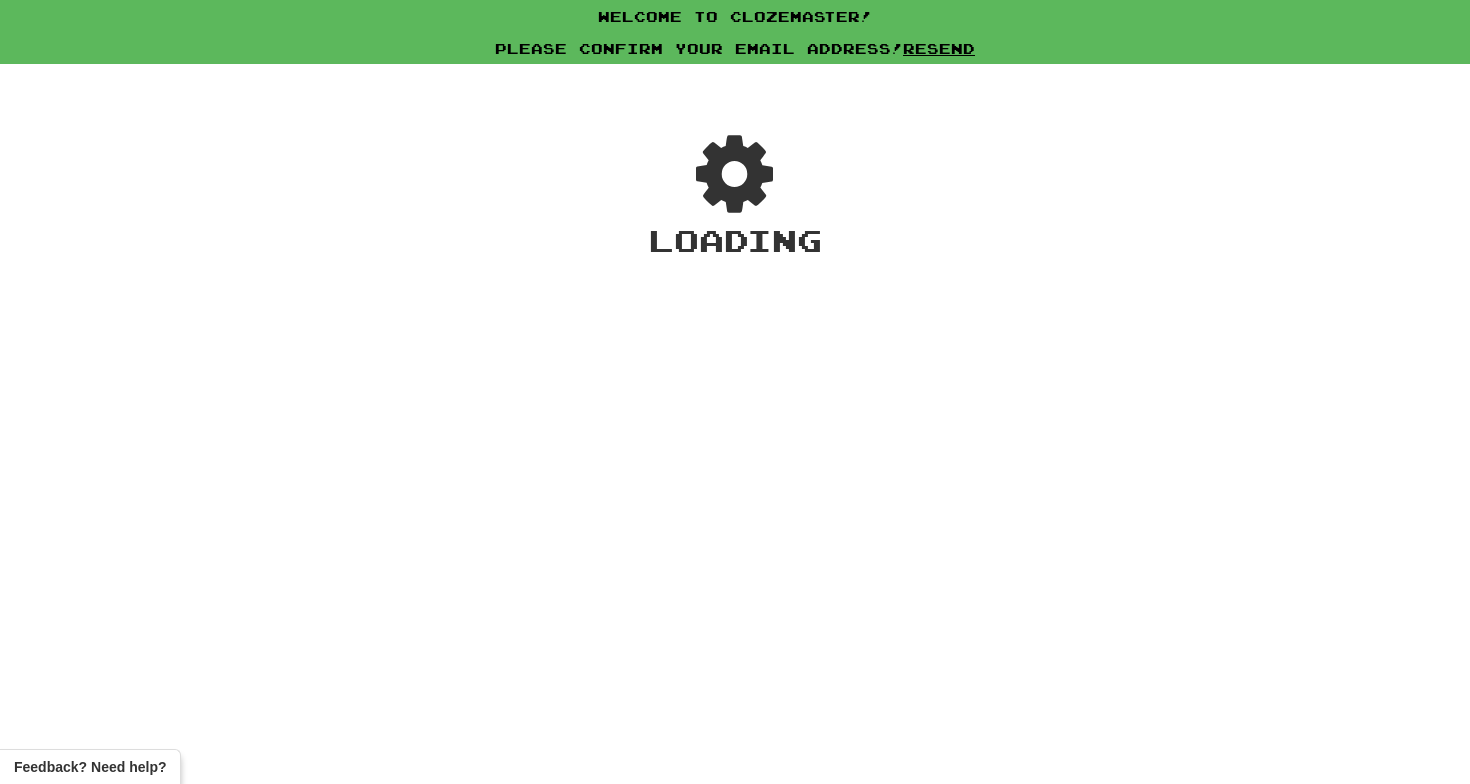 scroll, scrollTop: 0, scrollLeft: 0, axis: both 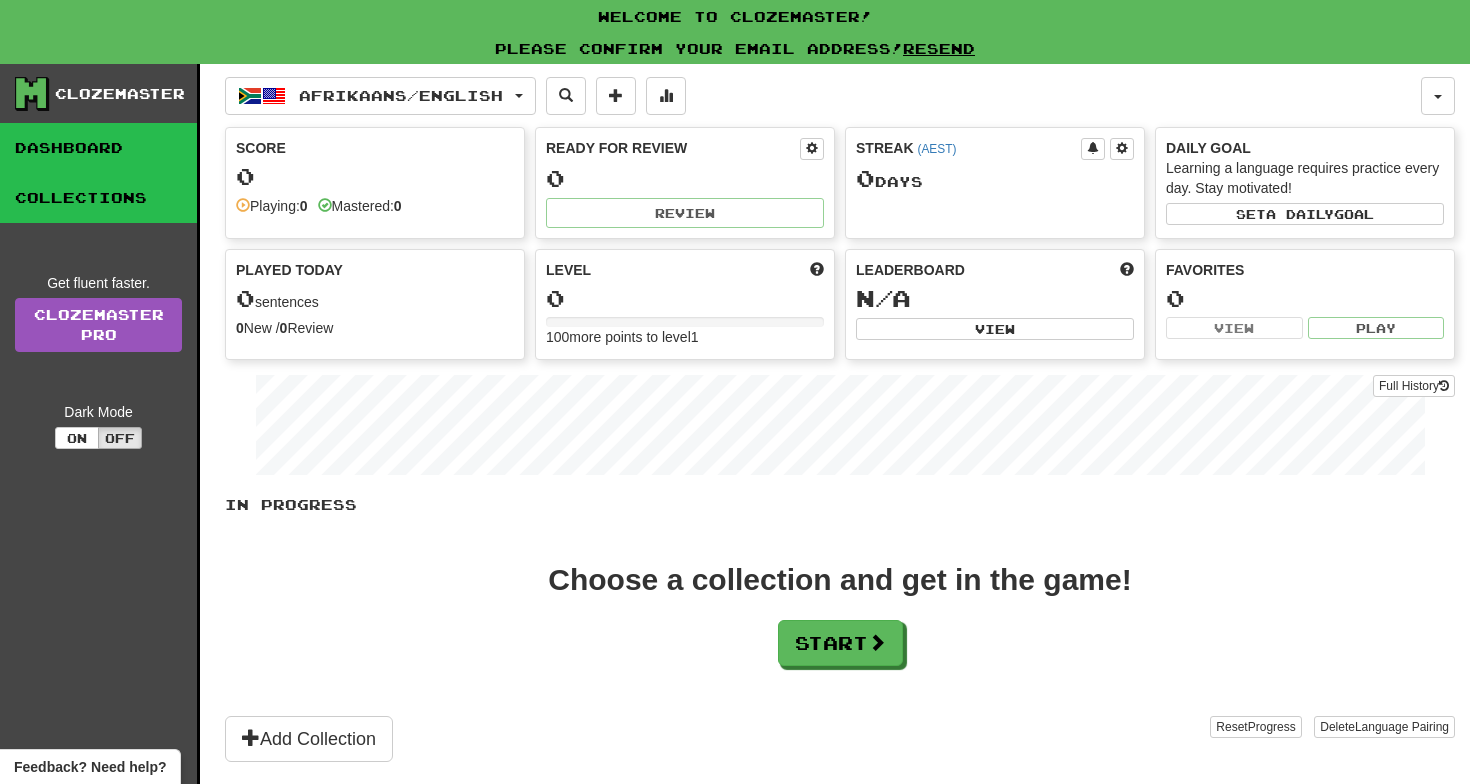 click on "Collections" at bounding box center [98, 198] 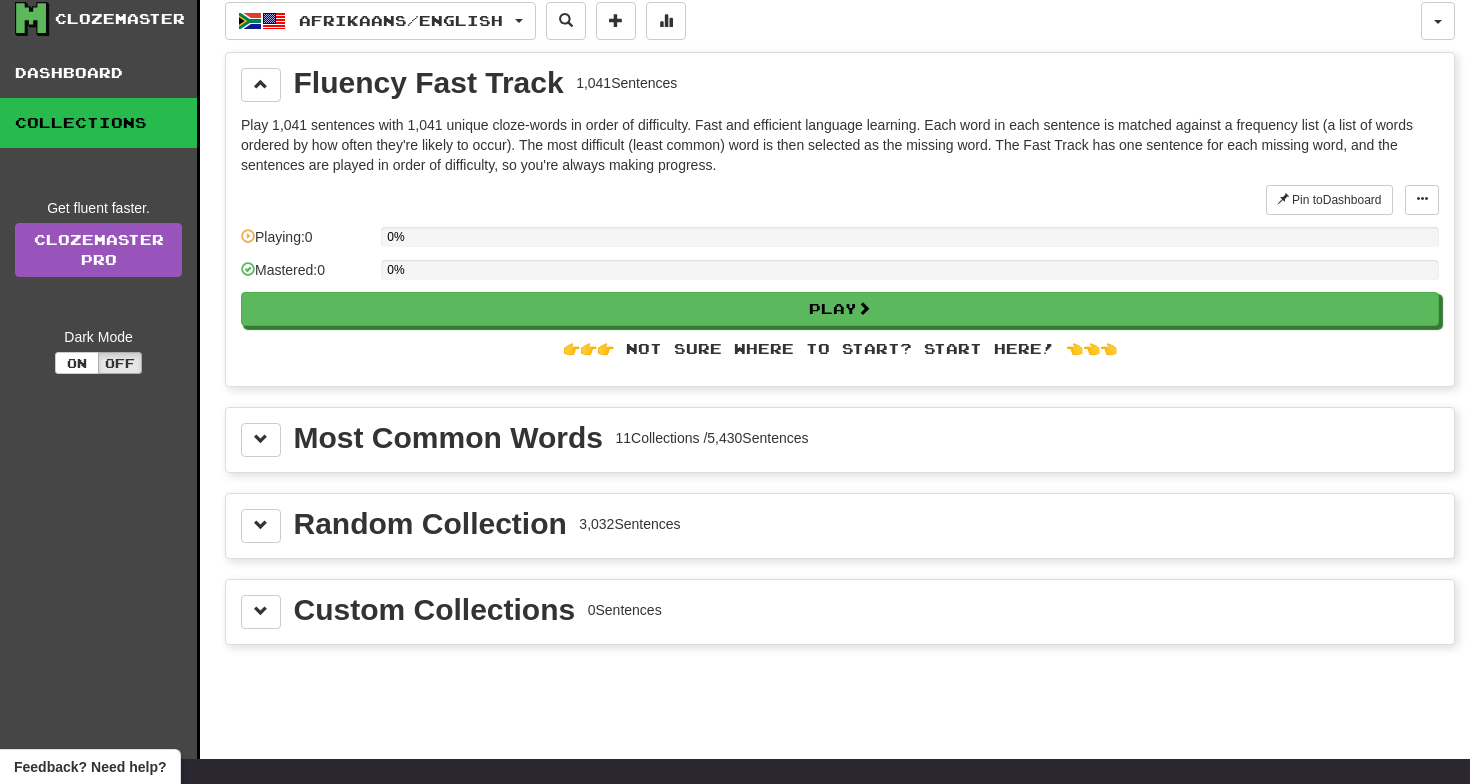 scroll, scrollTop: 71, scrollLeft: 0, axis: vertical 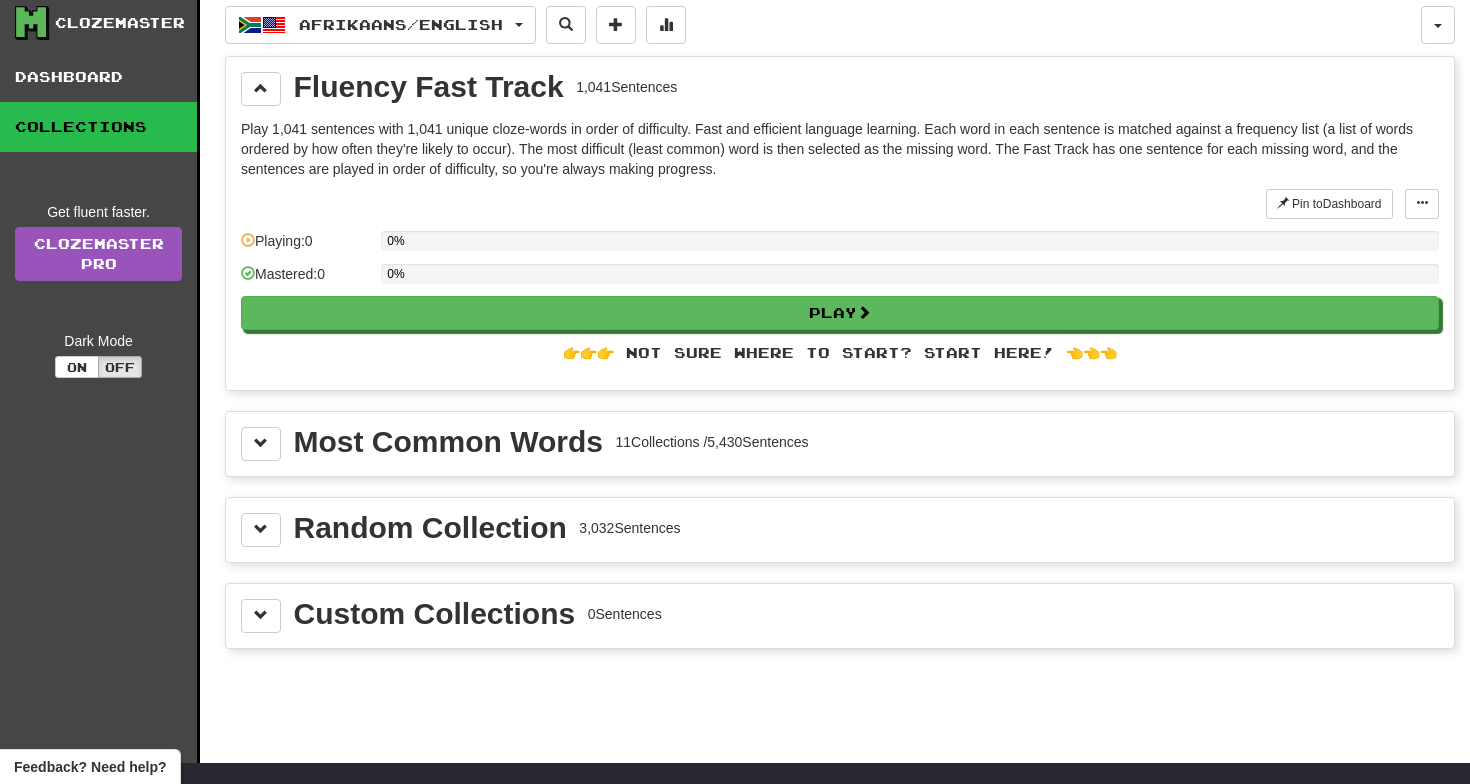 click on "Most Common Words" at bounding box center (448, 442) 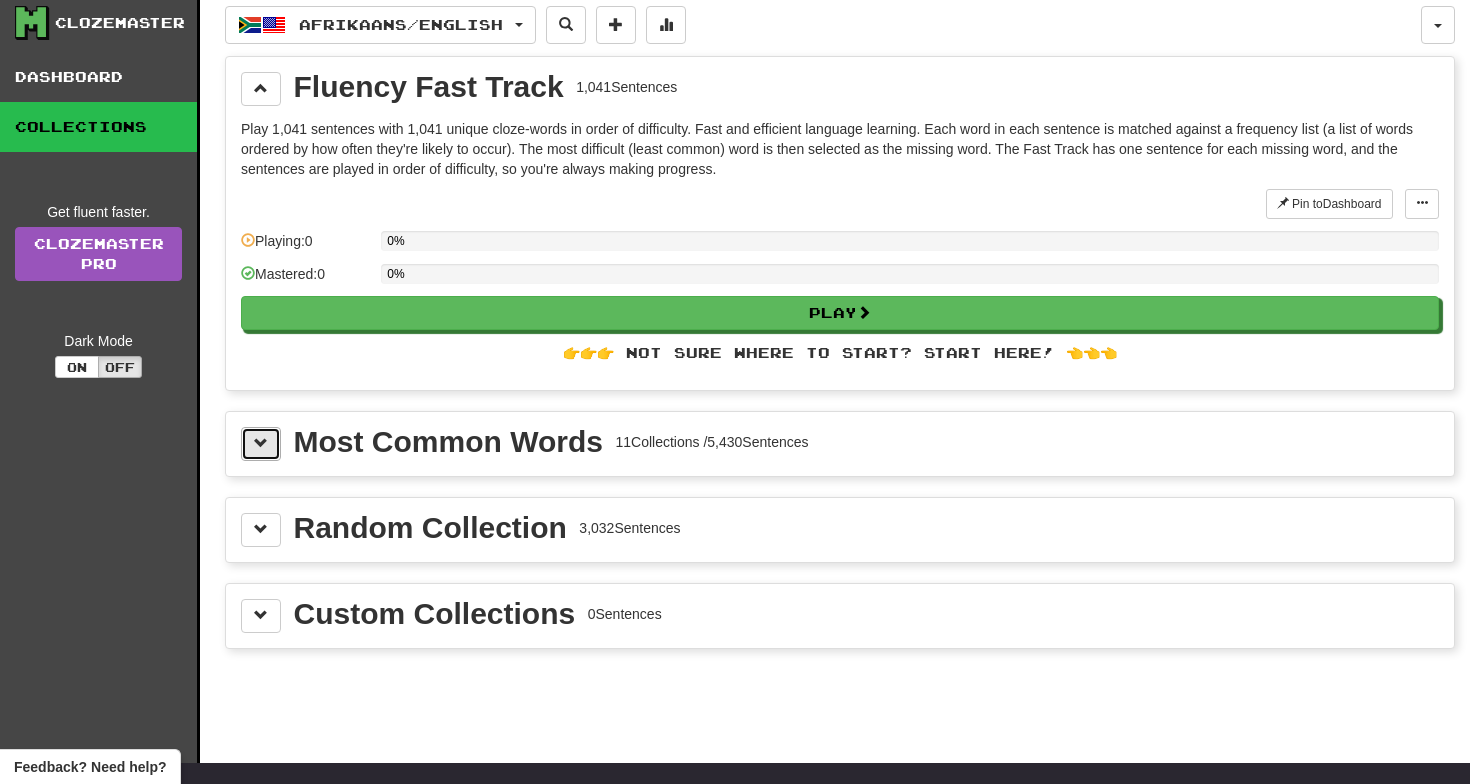 click at bounding box center [261, 444] 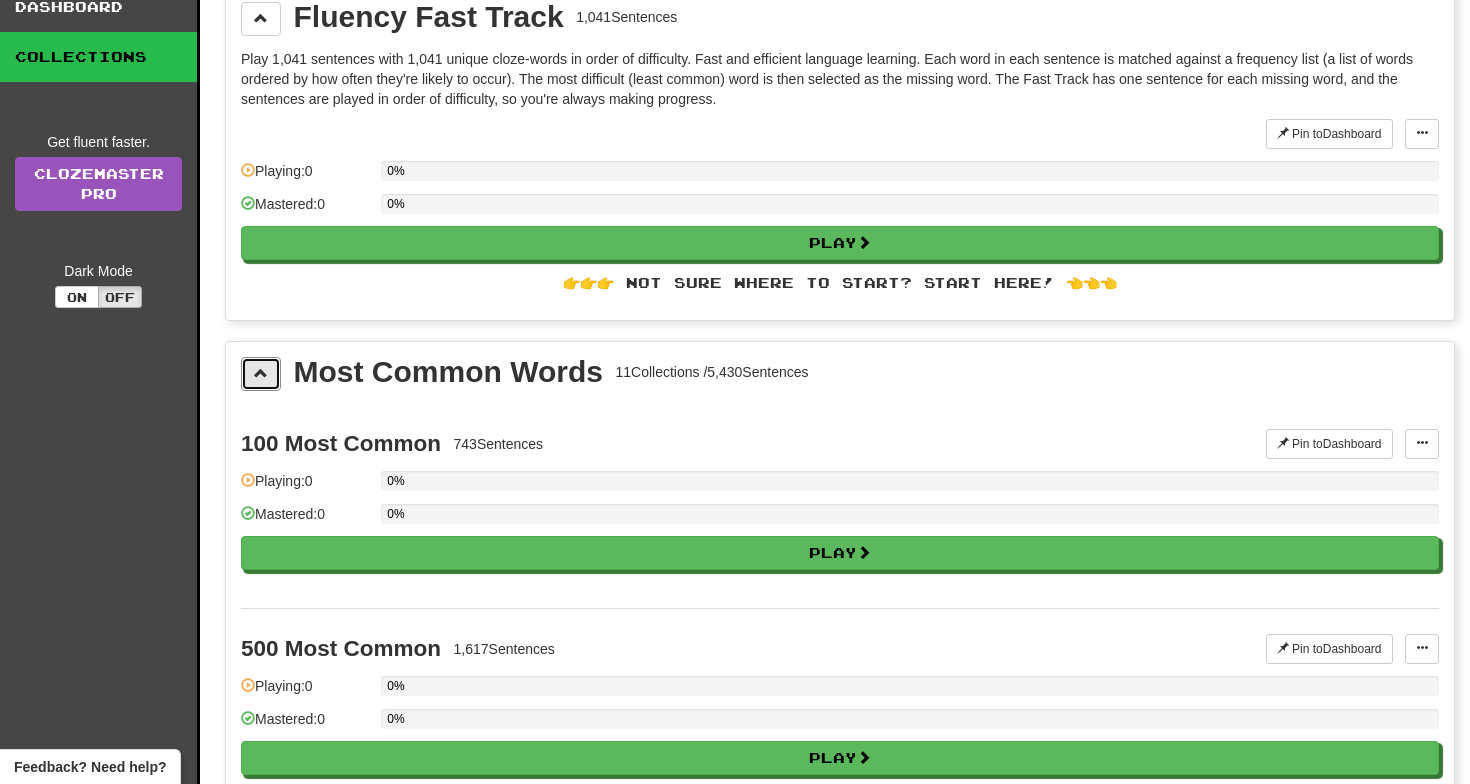 scroll, scrollTop: 145, scrollLeft: 0, axis: vertical 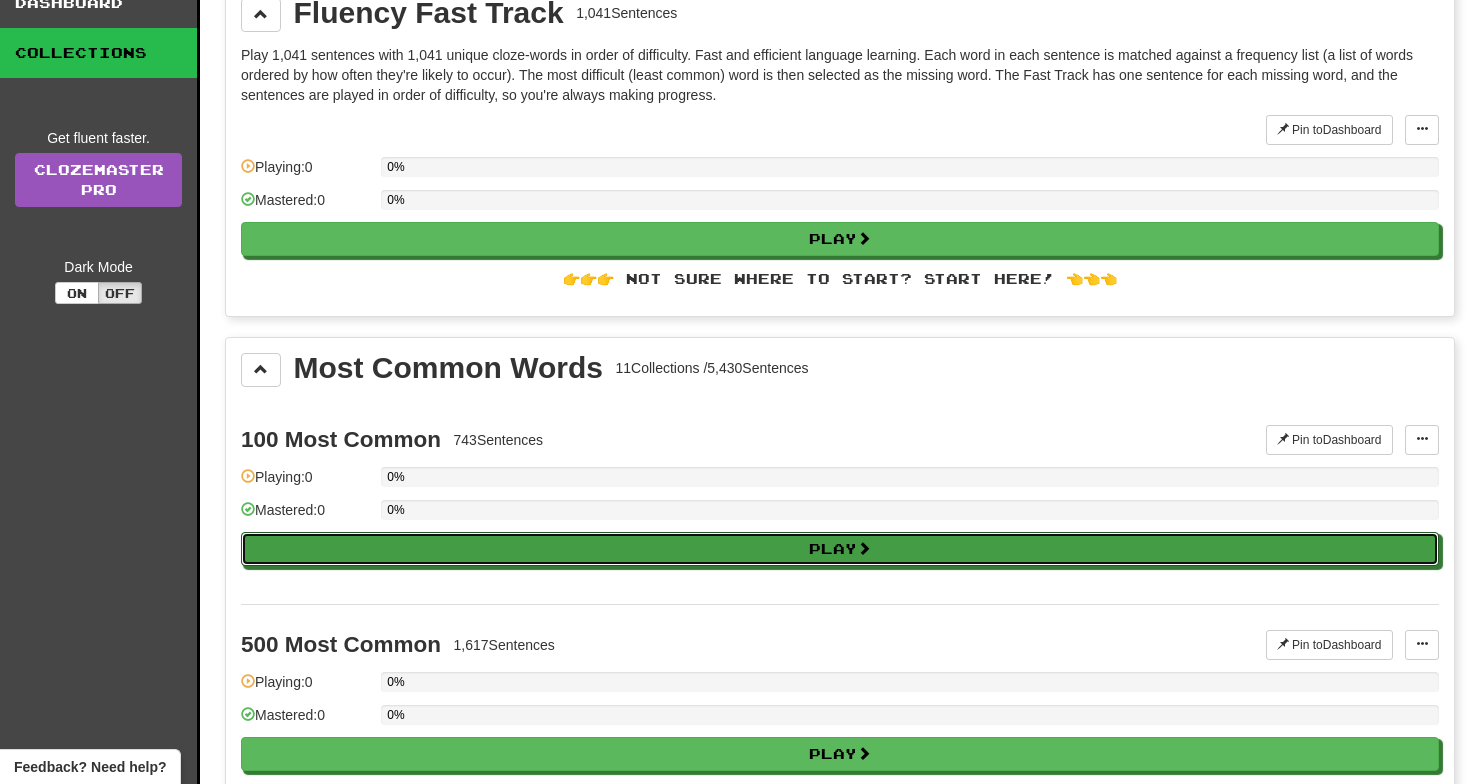 click on "Play" at bounding box center (840, 549) 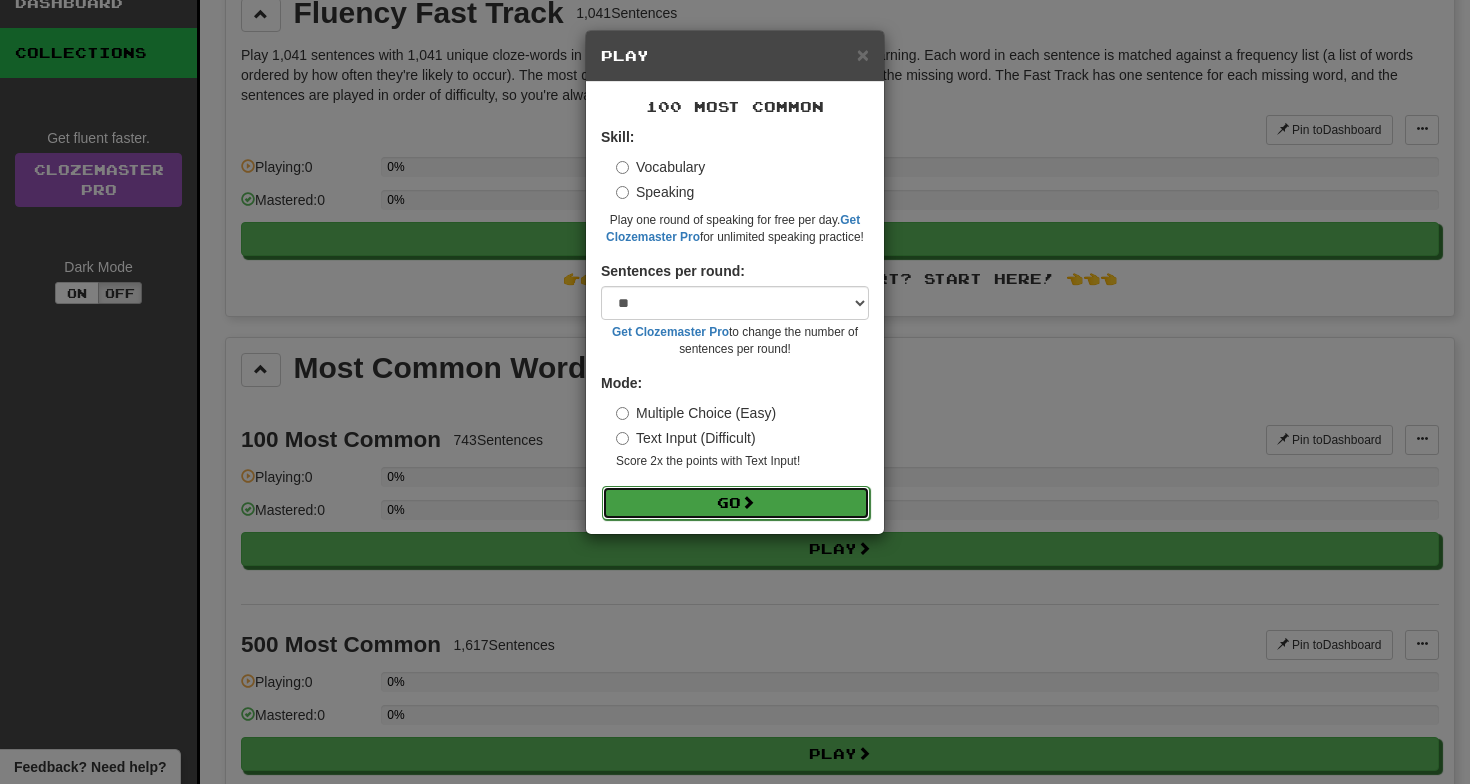 click on "Go" at bounding box center (736, 503) 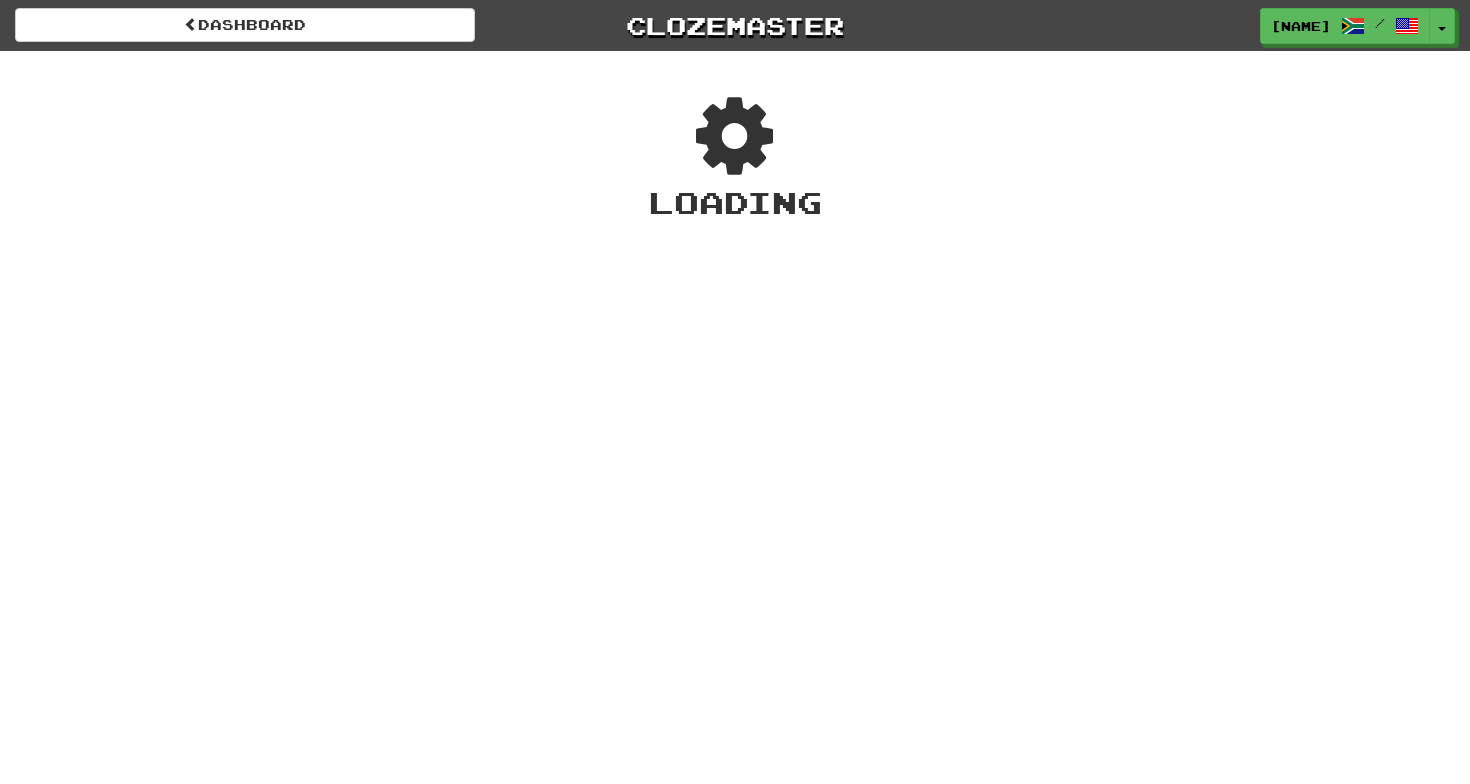 scroll, scrollTop: 0, scrollLeft: 0, axis: both 